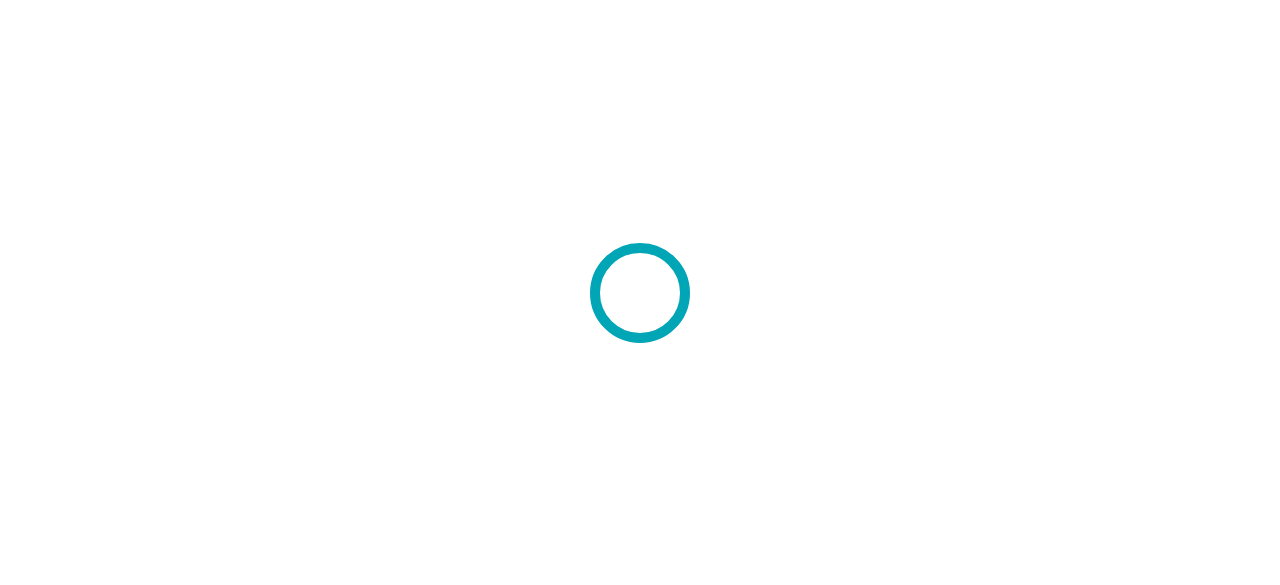 scroll, scrollTop: 0, scrollLeft: 0, axis: both 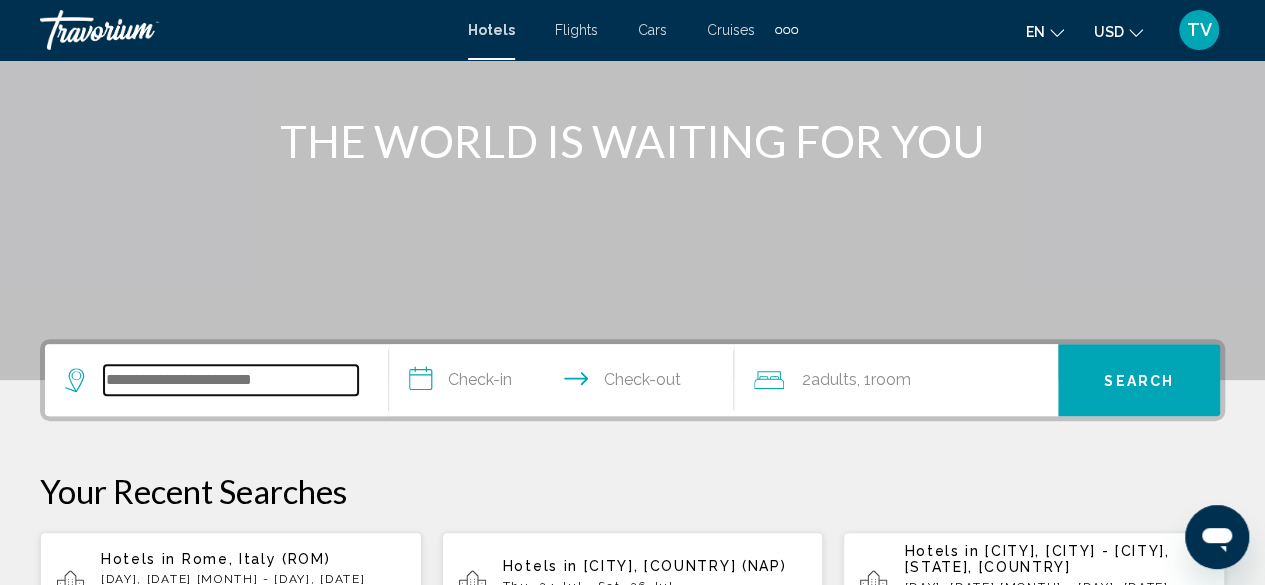 click at bounding box center (231, 380) 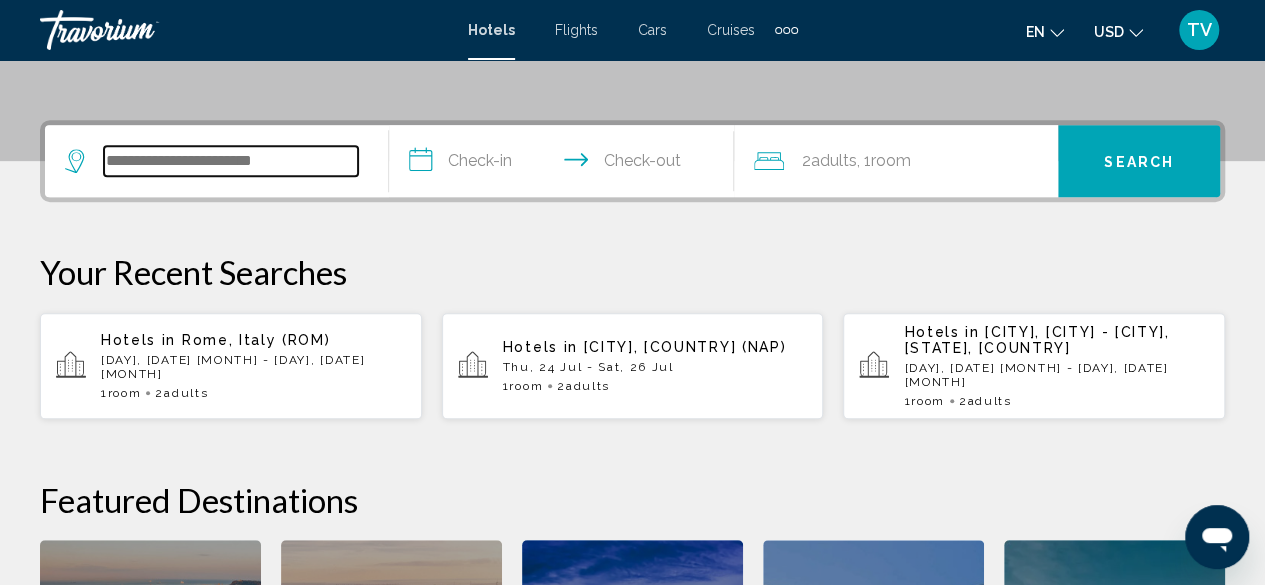 scroll, scrollTop: 494, scrollLeft: 0, axis: vertical 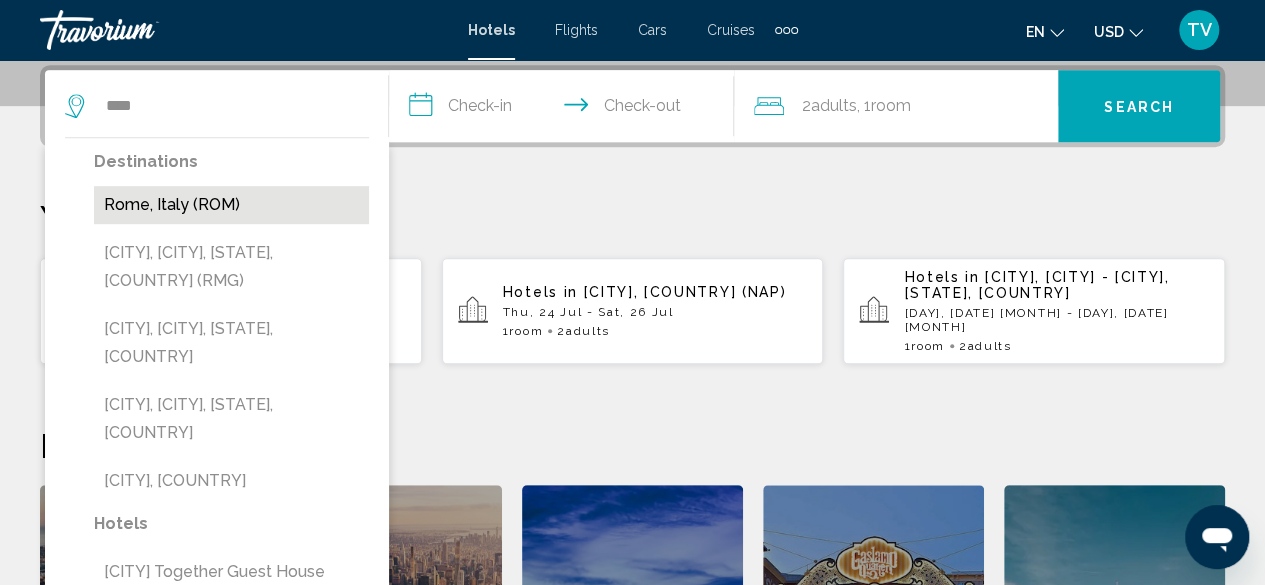 click on "Rome, Italy (ROM)" at bounding box center [231, 205] 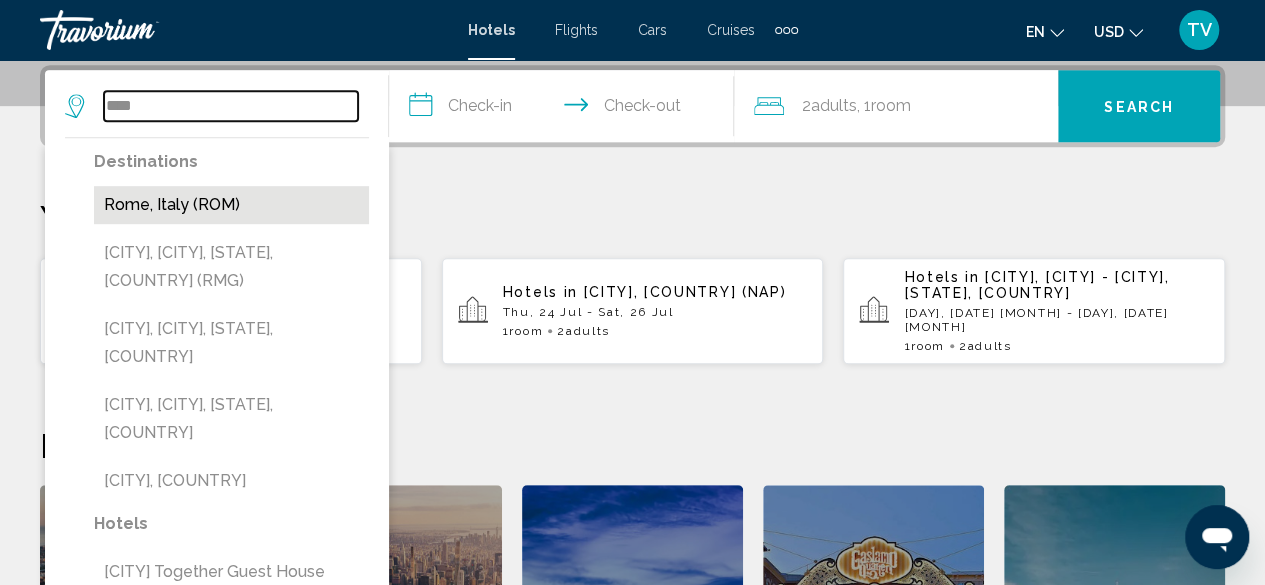 type on "**********" 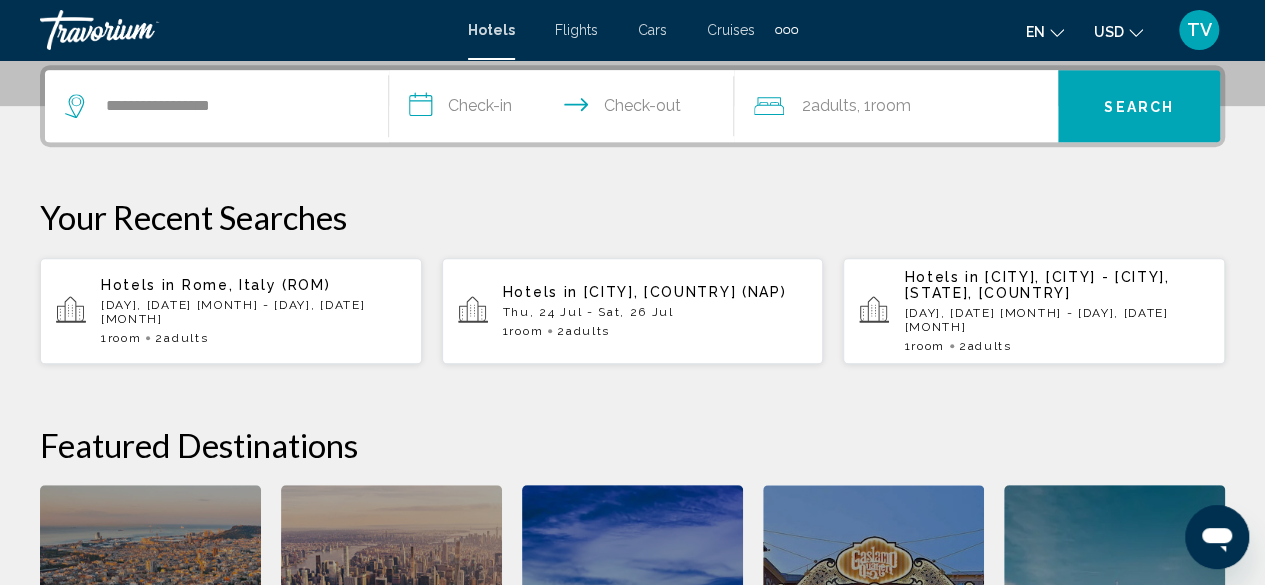 click on "**********" at bounding box center (565, 109) 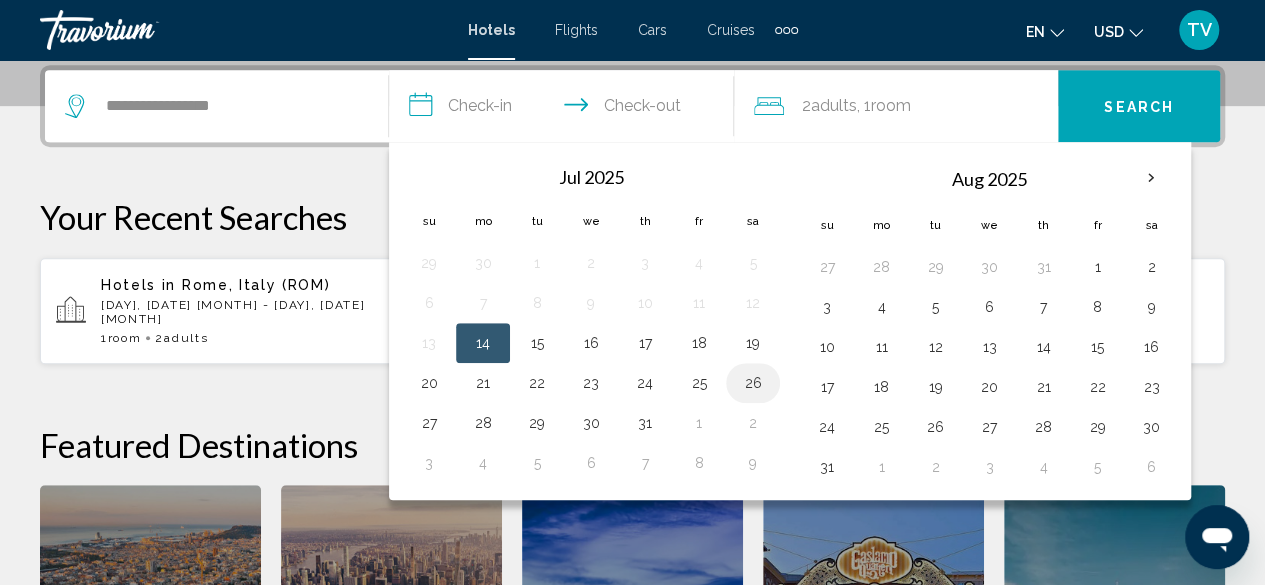 click on "26" at bounding box center [753, 383] 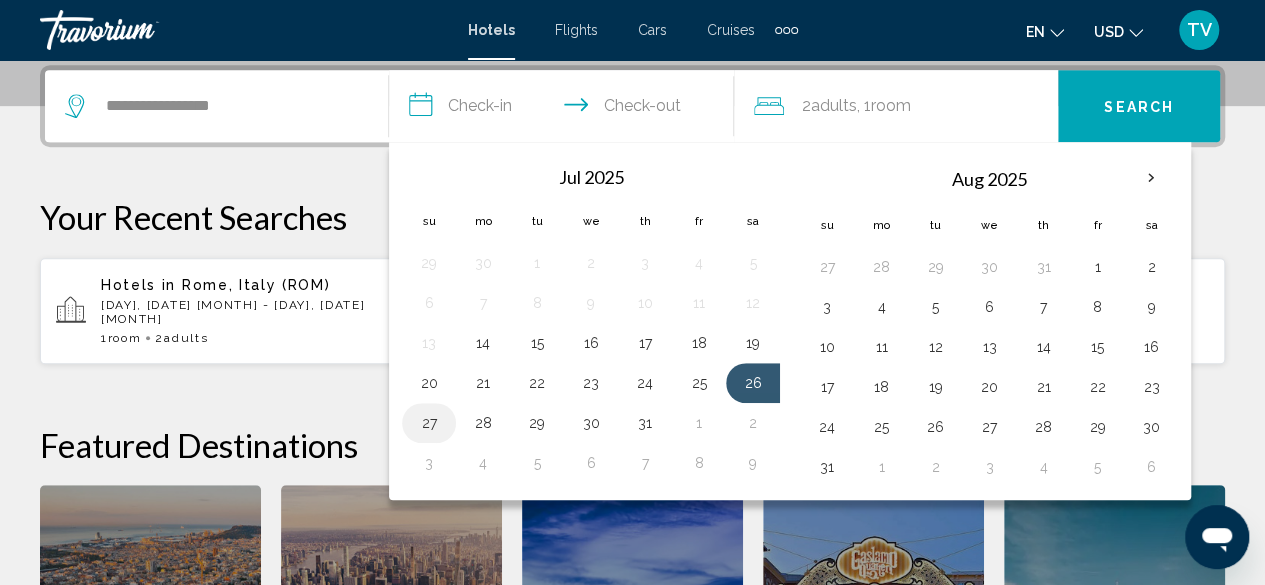 click on "27" at bounding box center [429, 423] 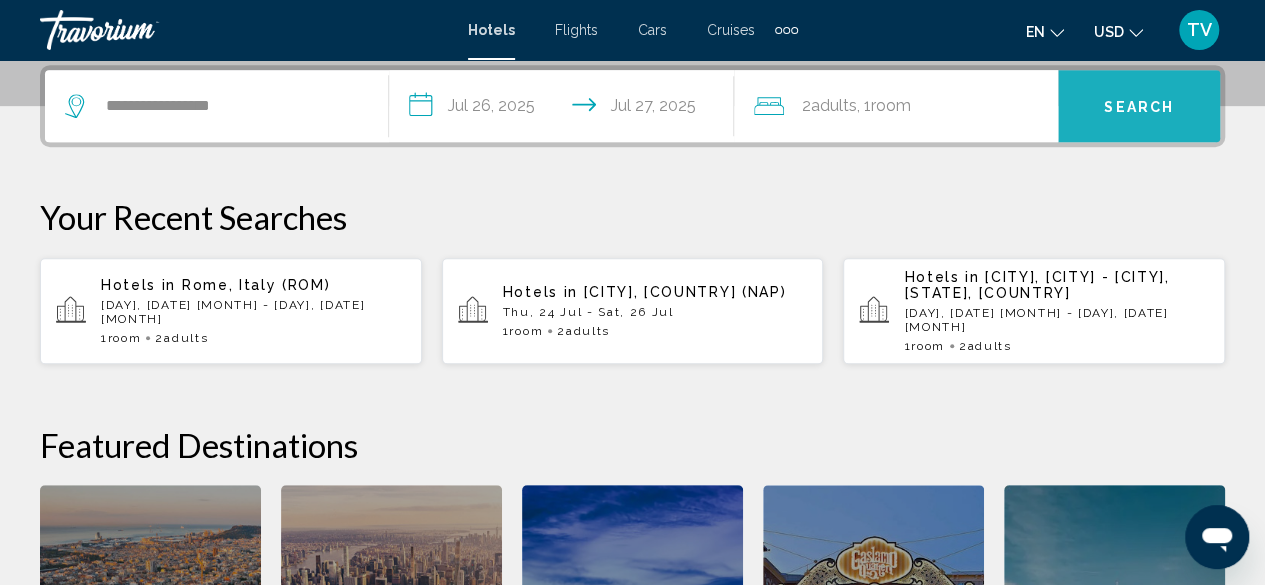 click on "Search" at bounding box center (1139, 107) 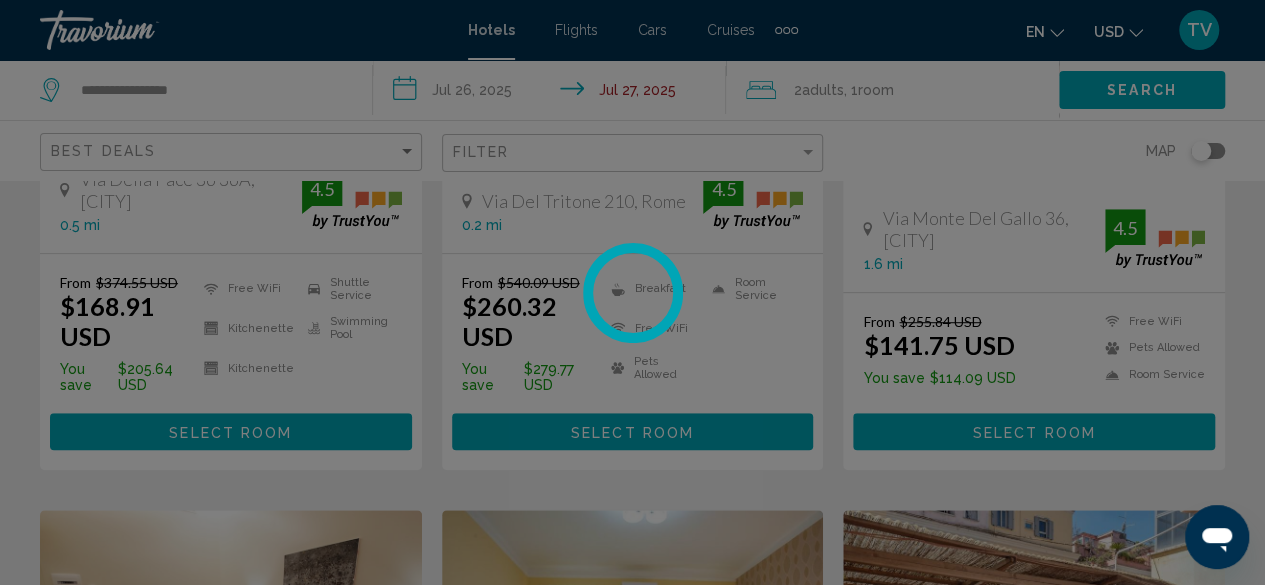 scroll, scrollTop: 0, scrollLeft: 0, axis: both 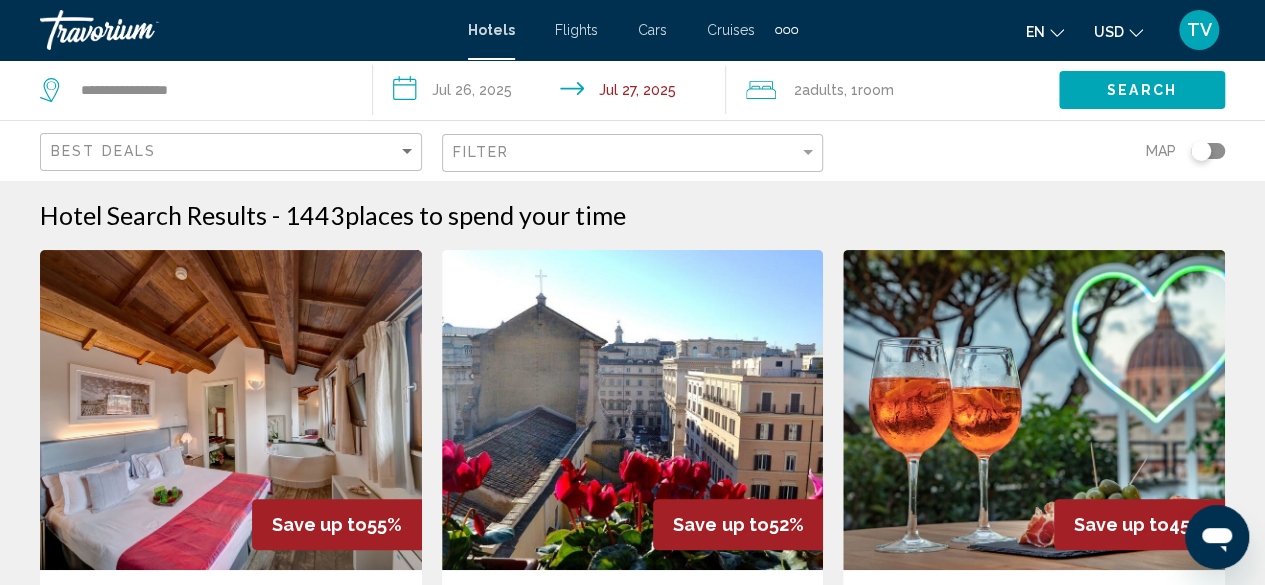 click 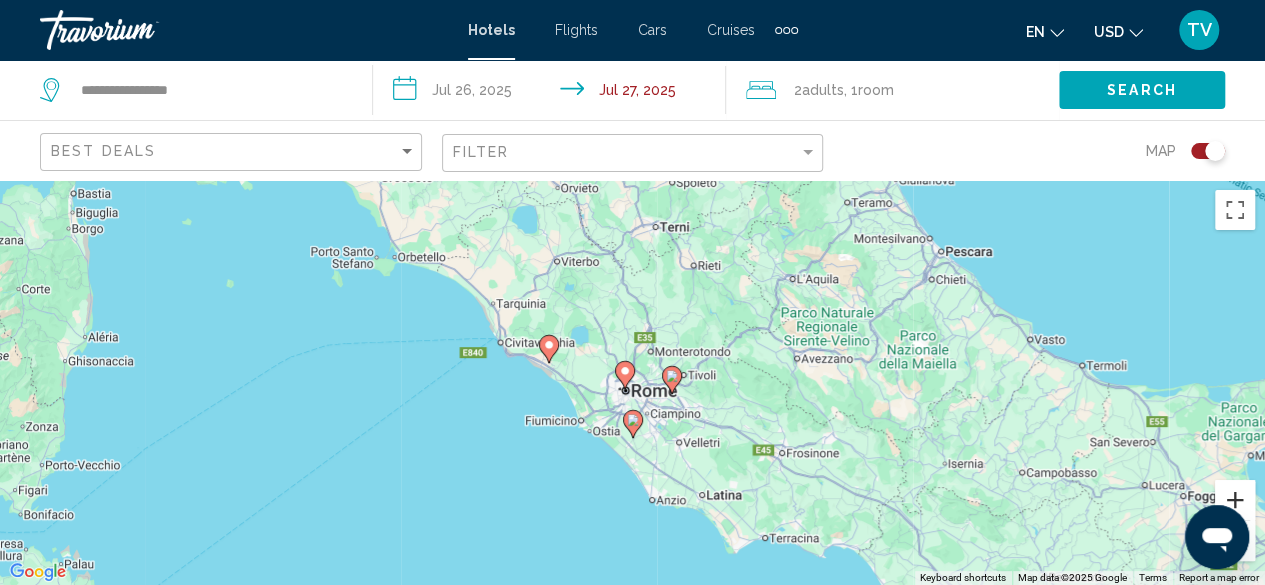 click at bounding box center (1235, 500) 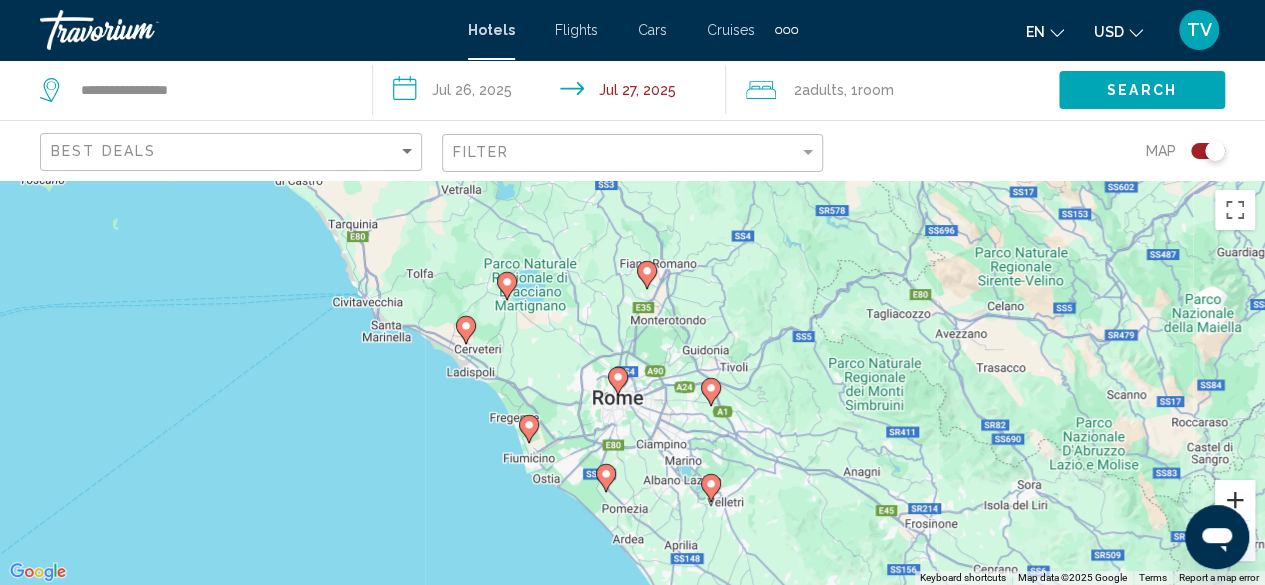 click at bounding box center [1235, 500] 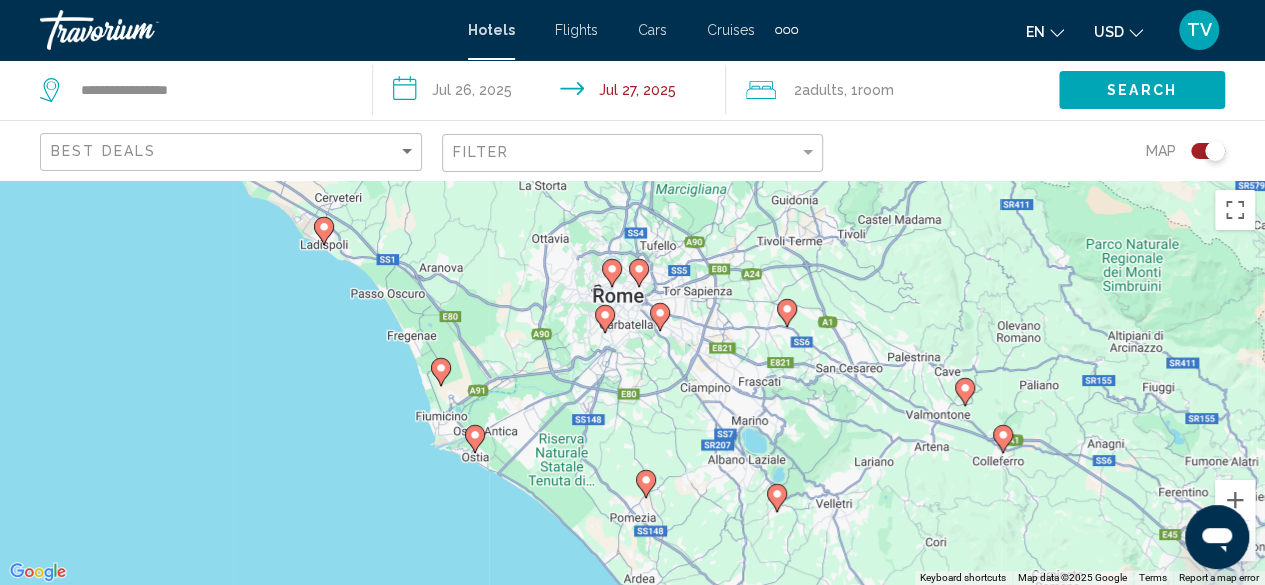 drag, startPoint x: 531, startPoint y: 503, endPoint x: 548, endPoint y: 378, distance: 126.1507 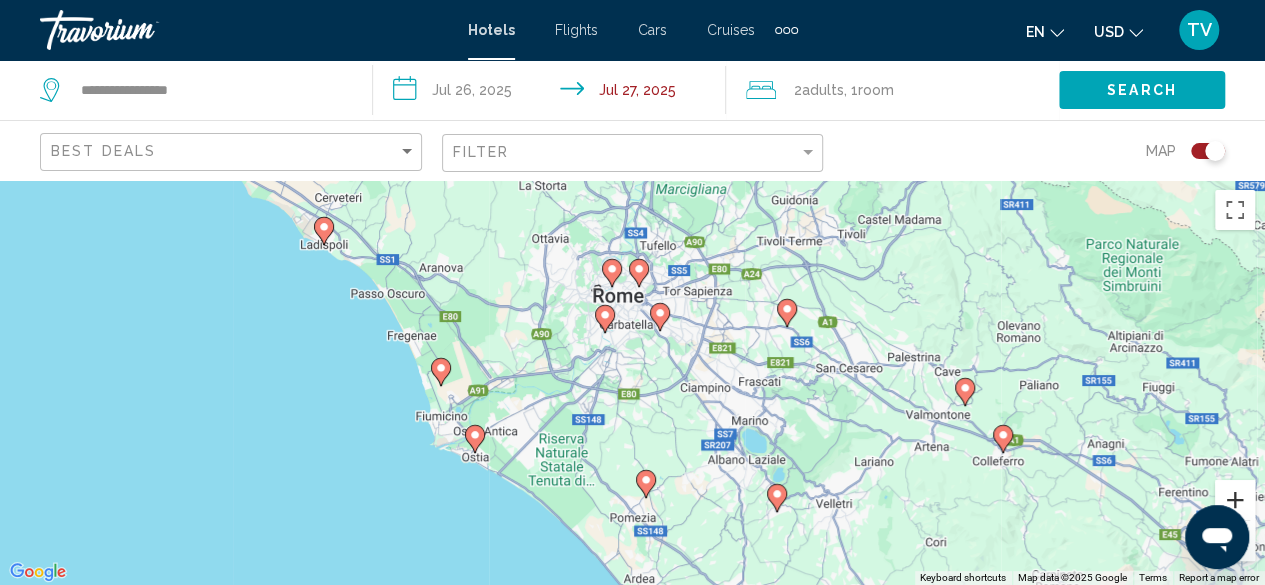click at bounding box center [1235, 500] 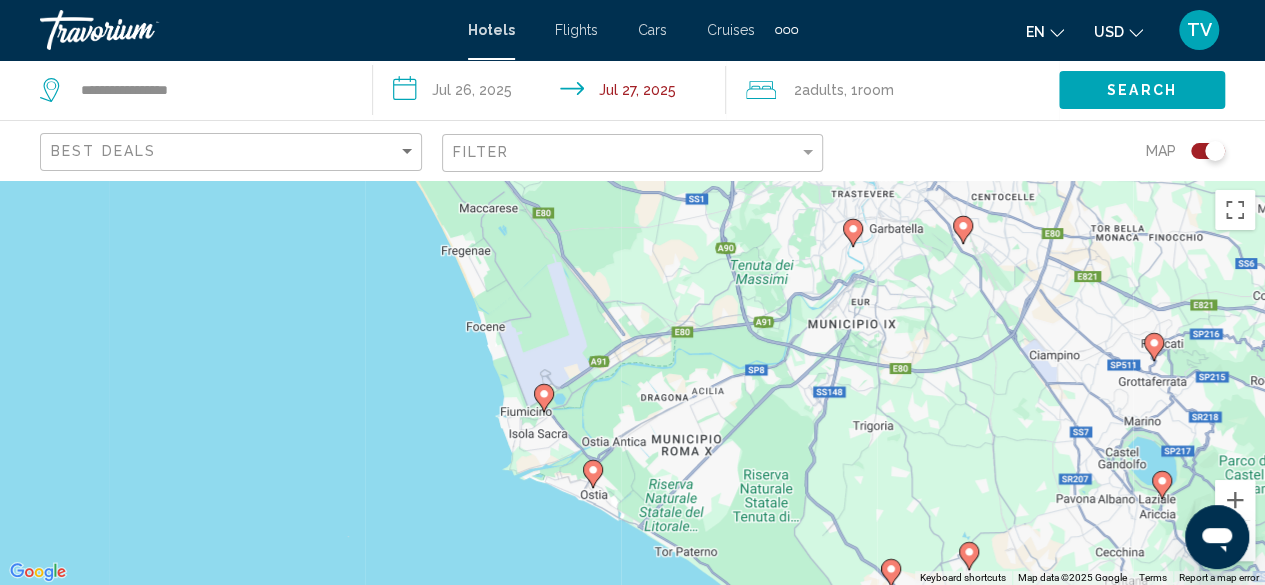 drag, startPoint x: 433, startPoint y: 482, endPoint x: 722, endPoint y: 439, distance: 292.18146 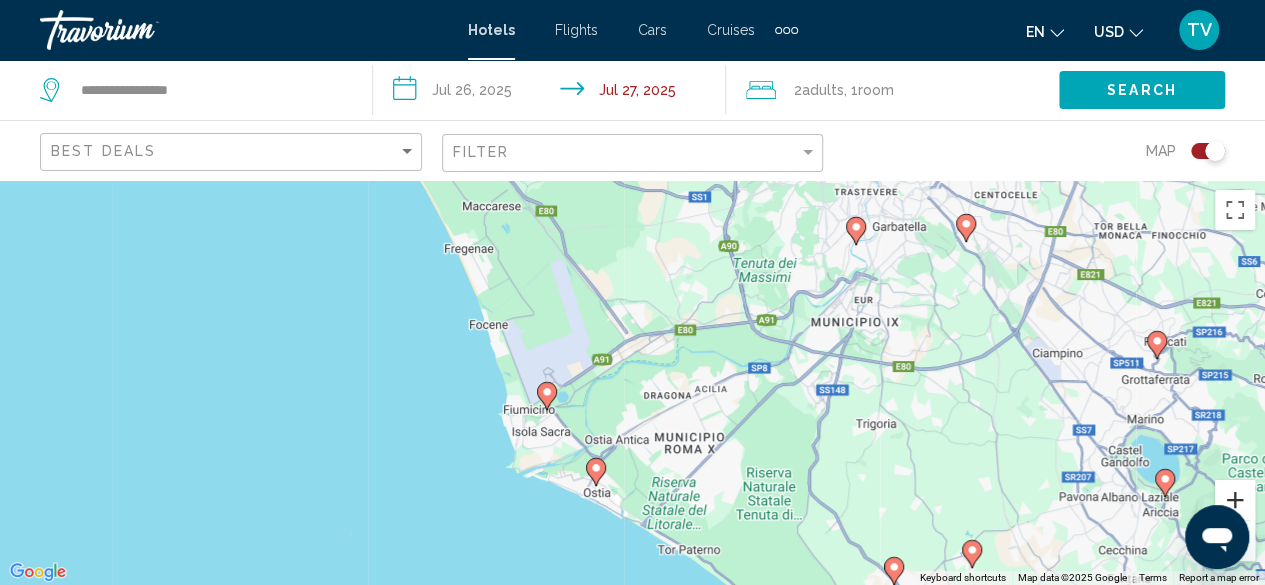 click at bounding box center [1235, 500] 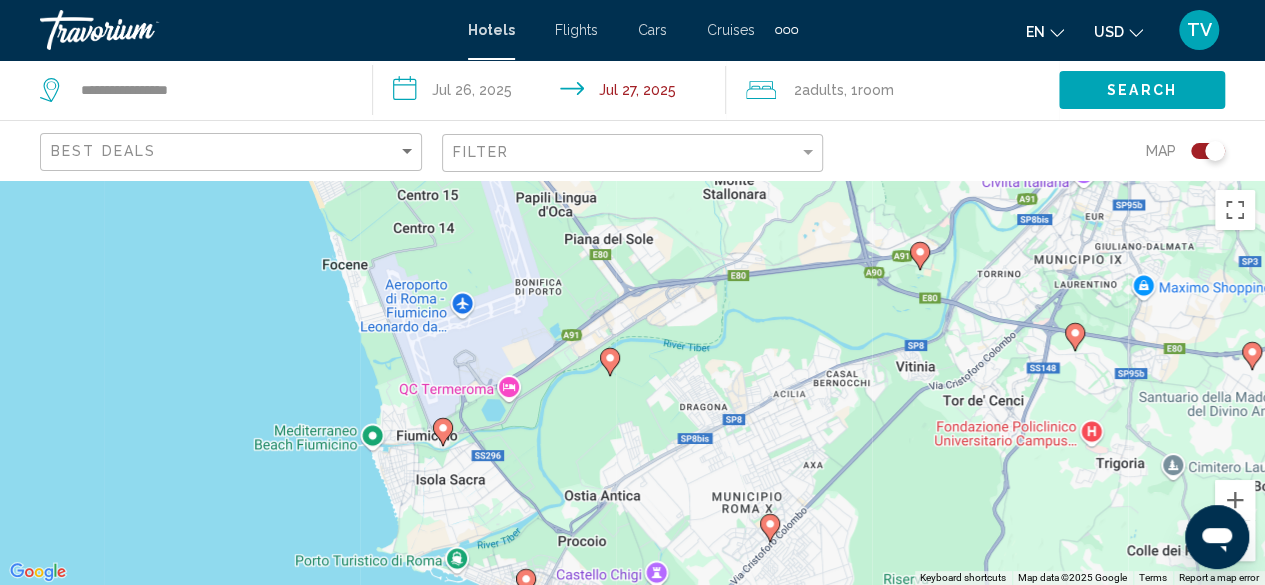 click 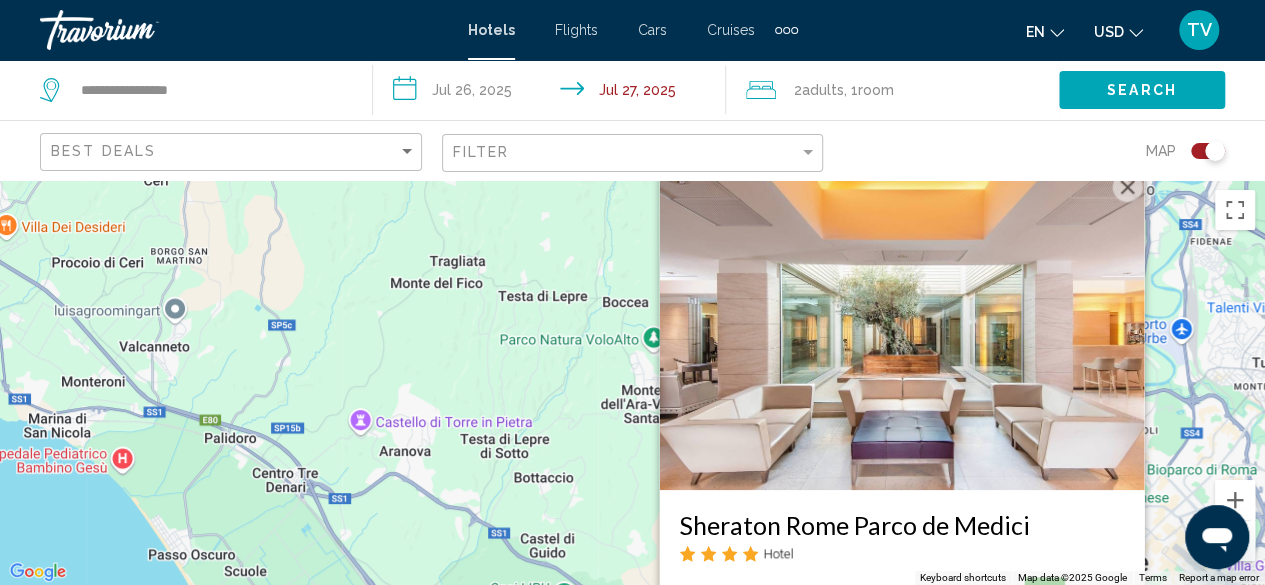drag, startPoint x: 1195, startPoint y: 309, endPoint x: 1177, endPoint y: 449, distance: 141.1524 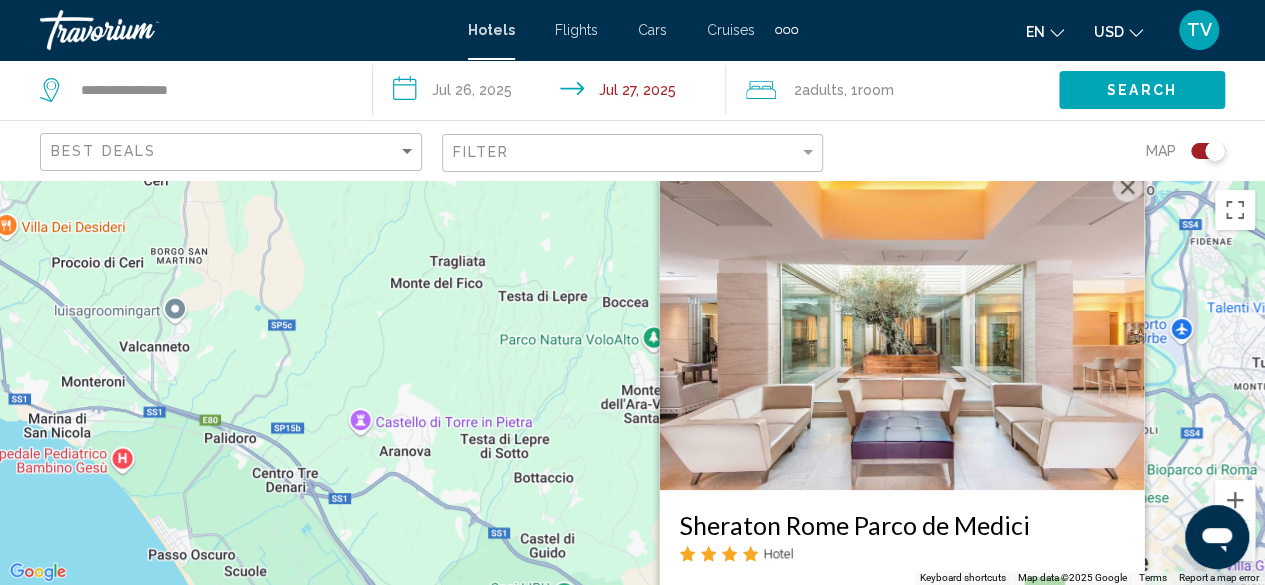 click at bounding box center (1127, 187) 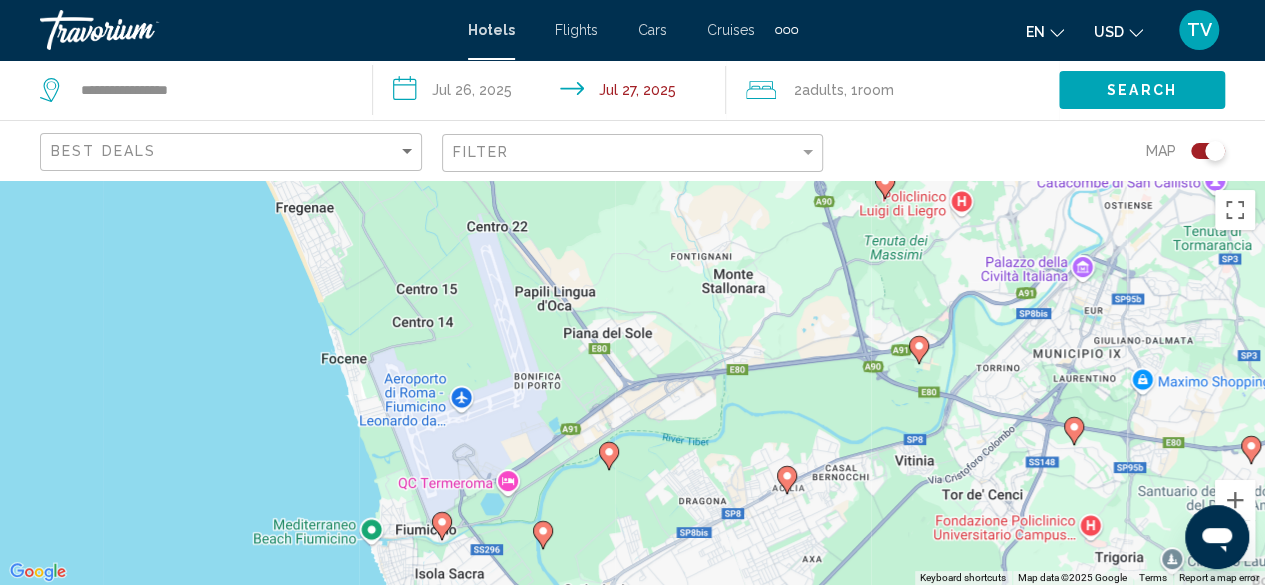 drag, startPoint x: 734, startPoint y: 513, endPoint x: 757, endPoint y: -19, distance: 532.49695 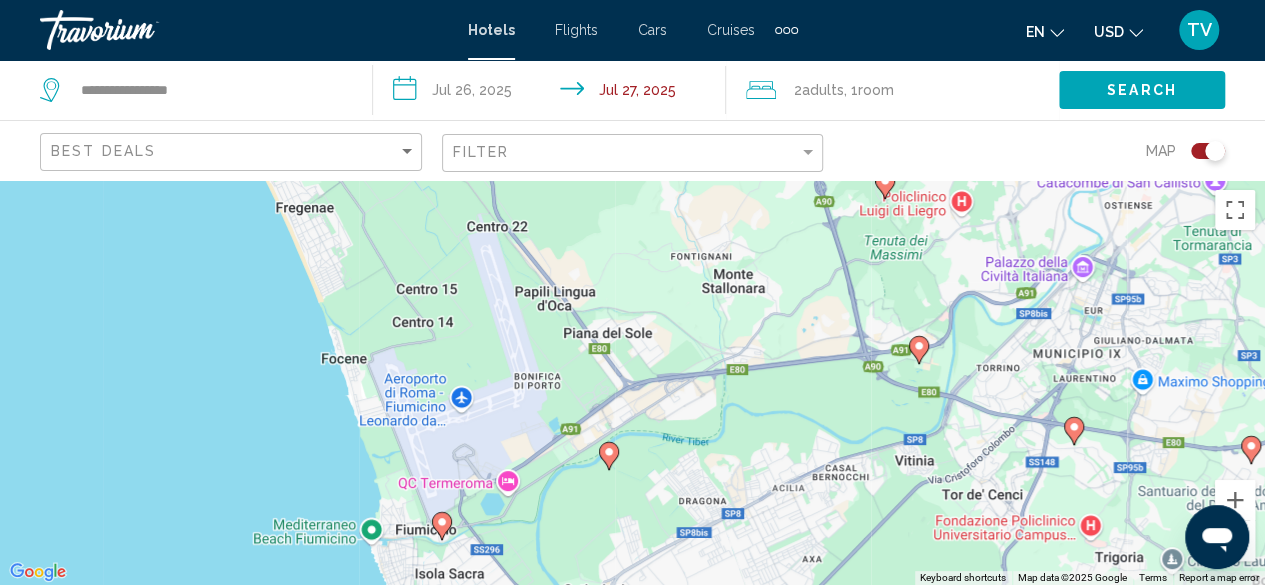 click 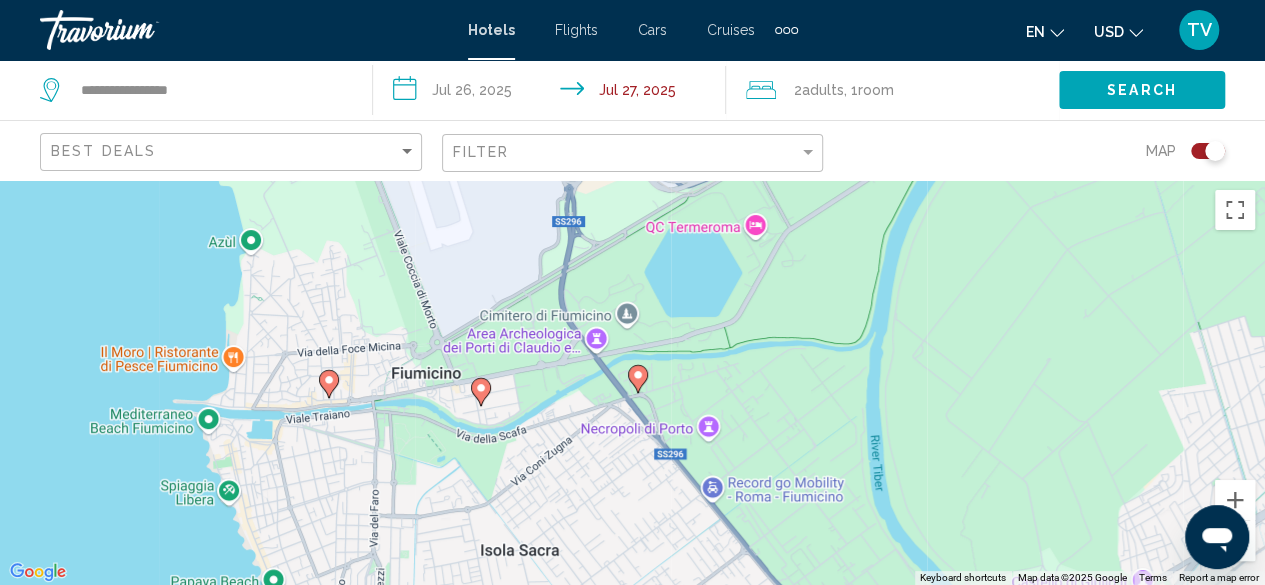 drag, startPoint x: 744, startPoint y: 301, endPoint x: 1273, endPoint y: 61, distance: 580.8967 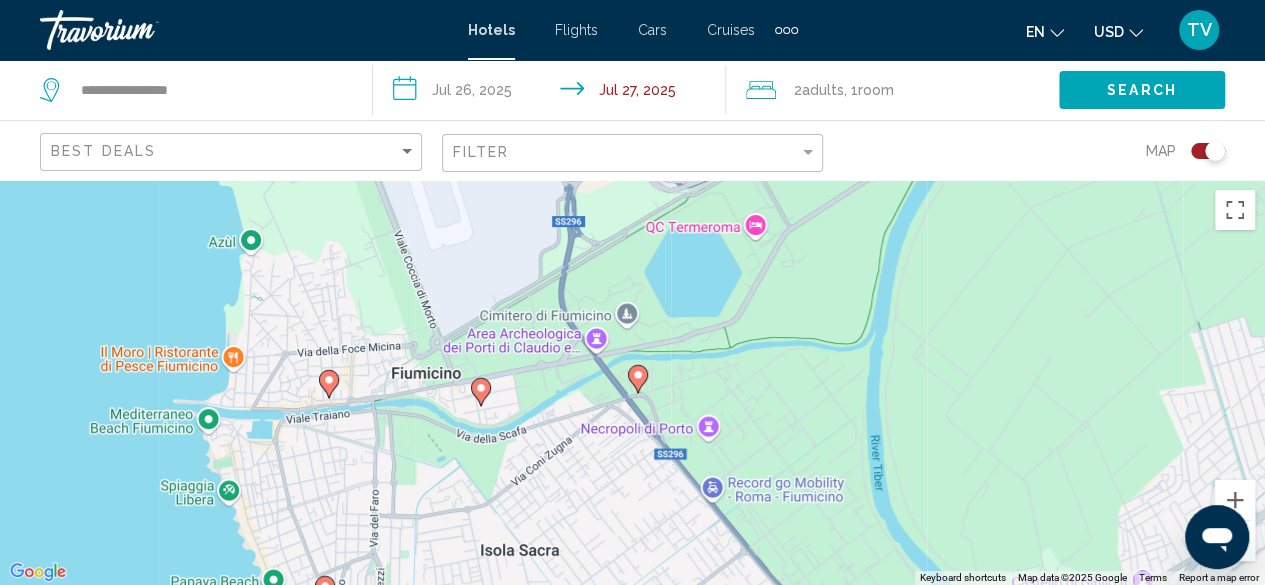 click 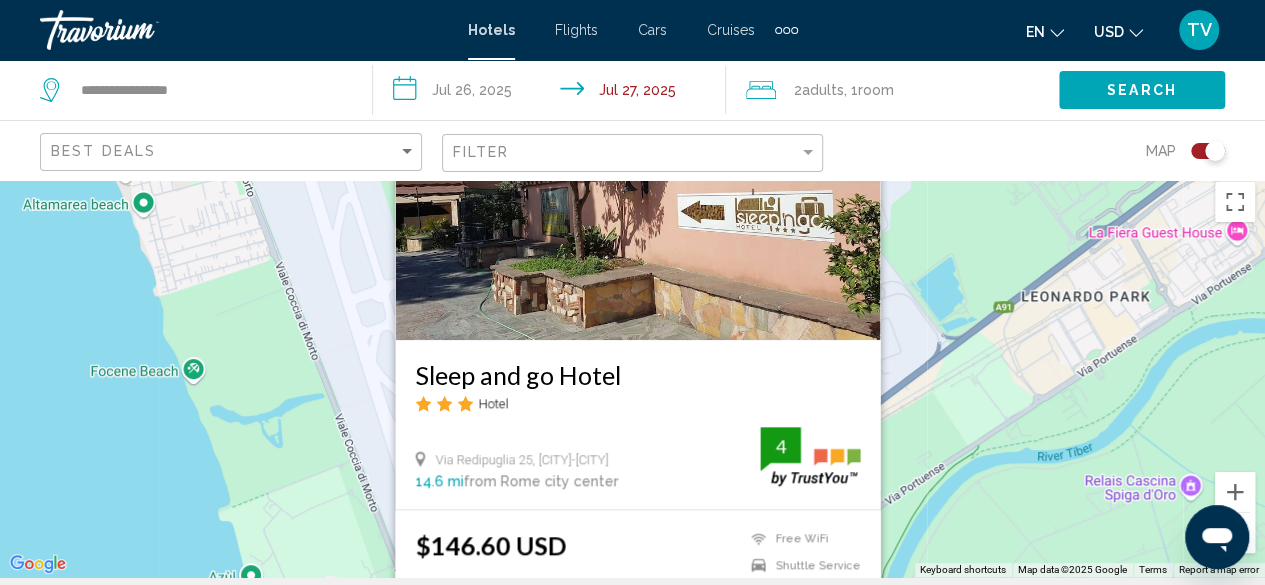 scroll, scrollTop: 0, scrollLeft: 0, axis: both 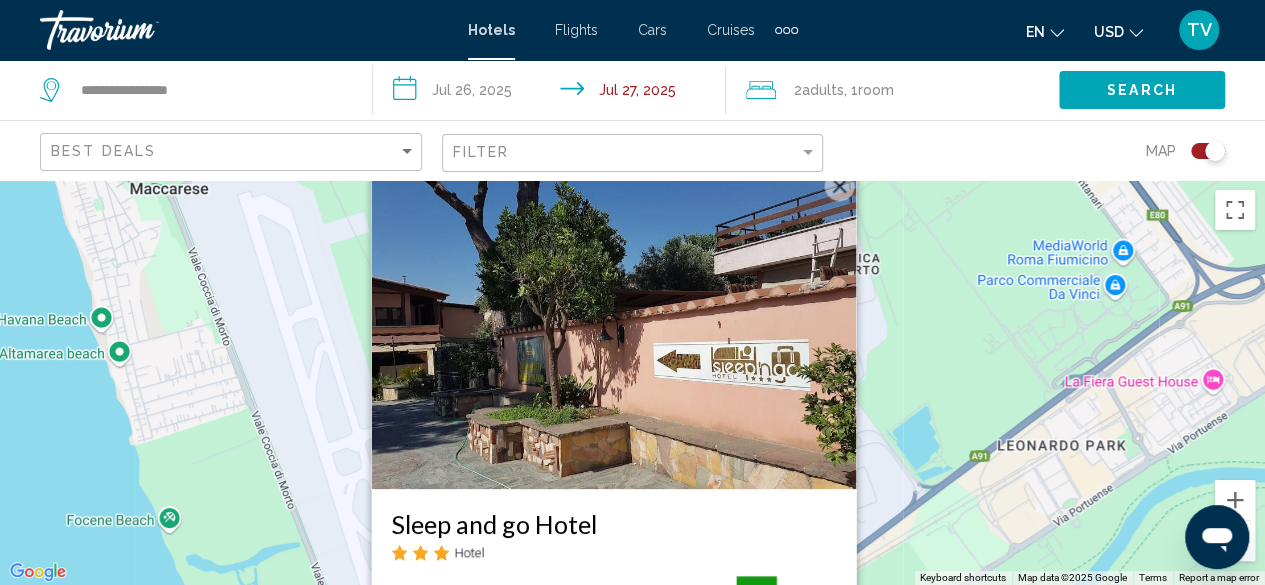 drag, startPoint x: 984, startPoint y: 254, endPoint x: 959, endPoint y: 402, distance: 150.09663 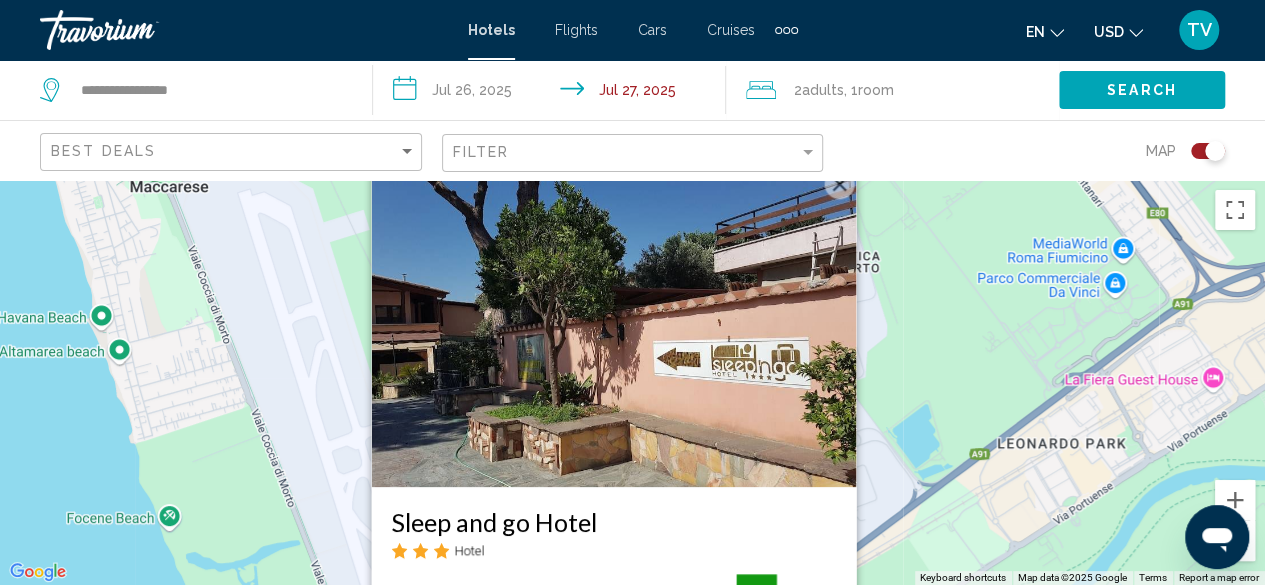 click on "To navigate, press the arrow keys. To activate drag with keyboard, press Alt + Enter. Once in keyboard drag state, use the arrow keys to move the marker. To complete the drag, press the Enter key. To cancel, press Escape.  Sleep and go Hotel
Hotel
Via Redipuglia 25, [CITY]-[CITY] 14.6 mi  from [CITY] city center from hotel 4 $146.60 USD
Free WiFi
Shuttle Service  4 Select Room" at bounding box center (632, 382) 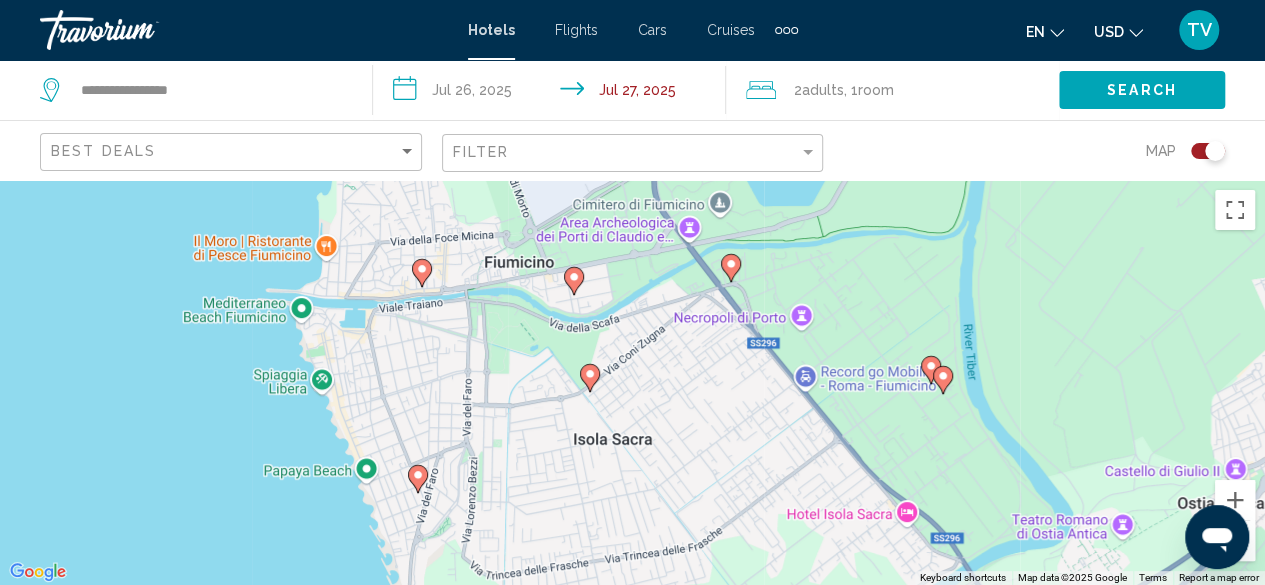 drag, startPoint x: 952, startPoint y: 523, endPoint x: 1069, endPoint y: -73, distance: 607.3755 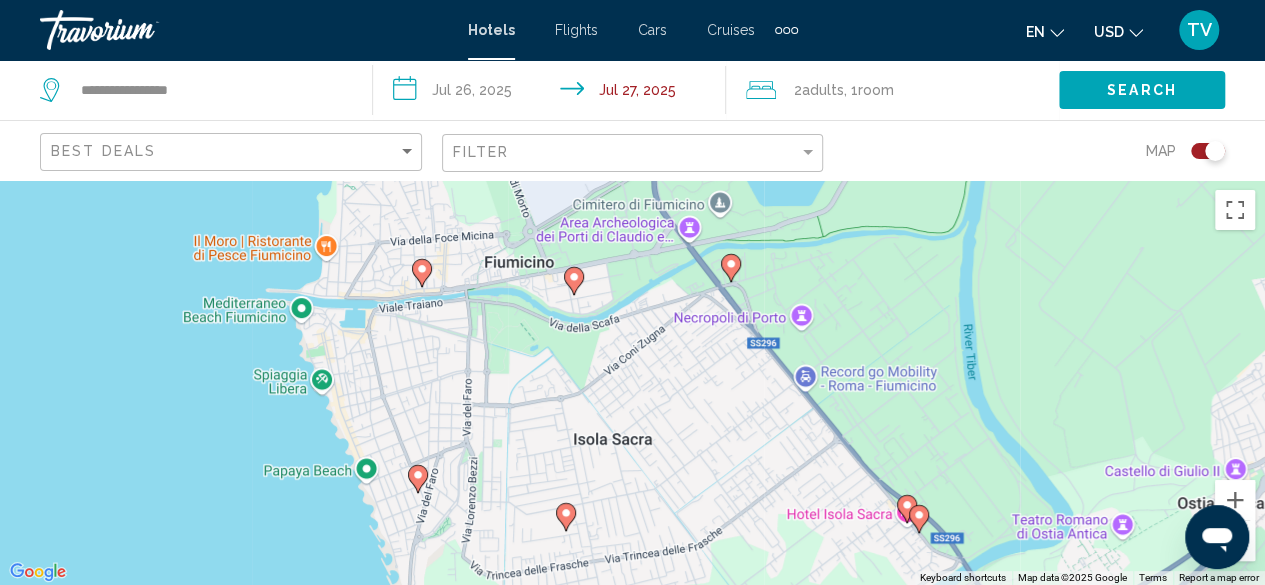 click 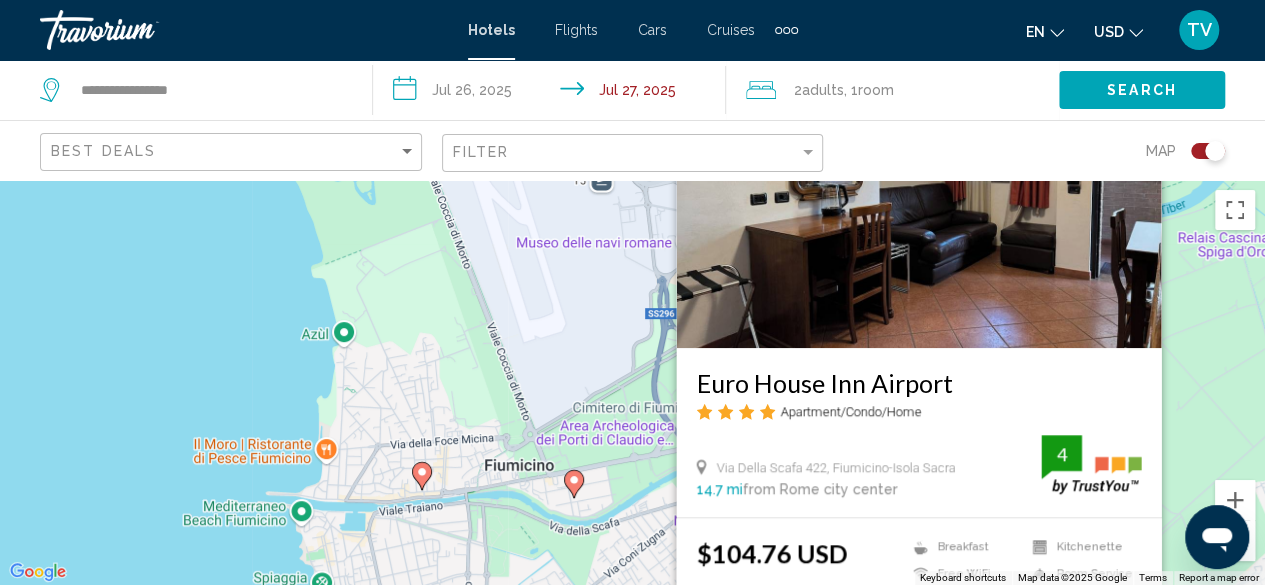 click on "To navigate, press the arrow keys. To activate drag with keyboard, press Alt + Enter. Once in keyboard drag state, use the arrow keys to move the marker. To complete the drag, press the Enter key. To cancel, press Escape.  Euro House Inn Airport
Apartment/Condo/Home
Via Della Scafa 422, [CITY]-[CITY] 14.7 mi  from [CITY] city center from hotel 4 $104.76 USD
Breakfast
Free WiFi
Kitchenette
Kitchenette
Room Service
Shuttle Service  4 Select Room" at bounding box center [632, 382] 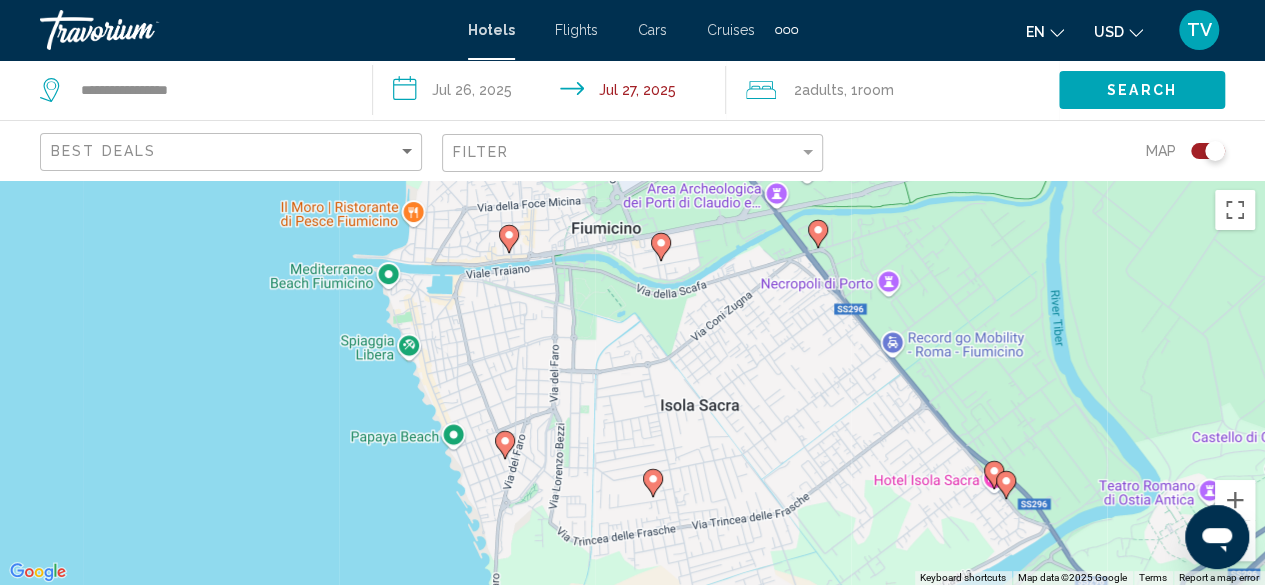 drag, startPoint x: 880, startPoint y: 539, endPoint x: 968, endPoint y: 298, distance: 256.56384 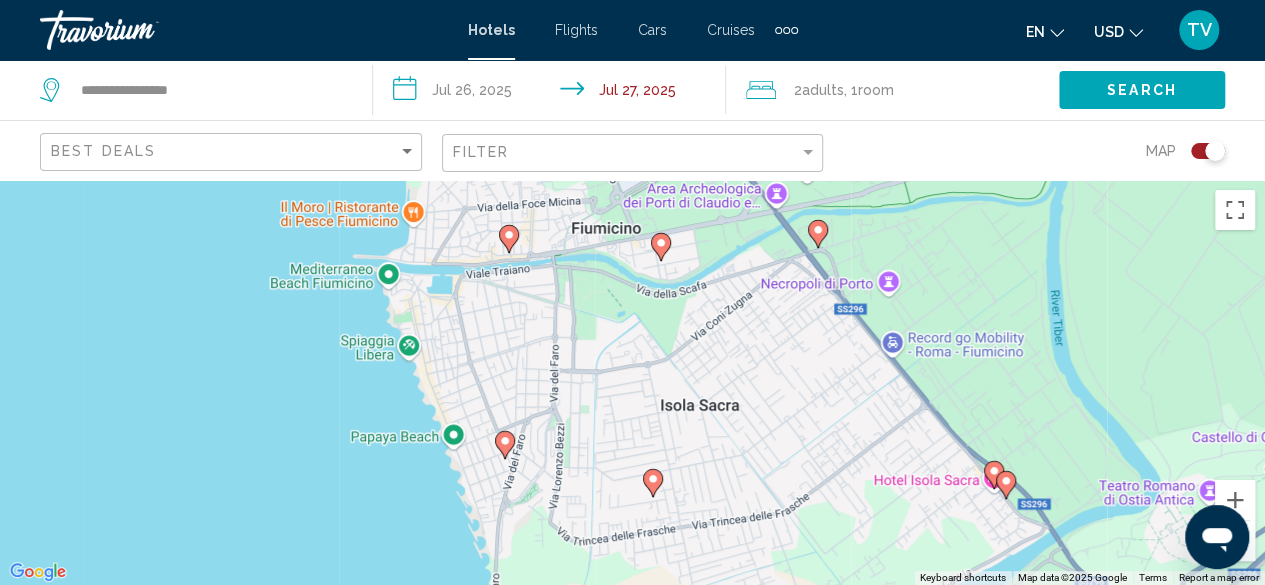 click 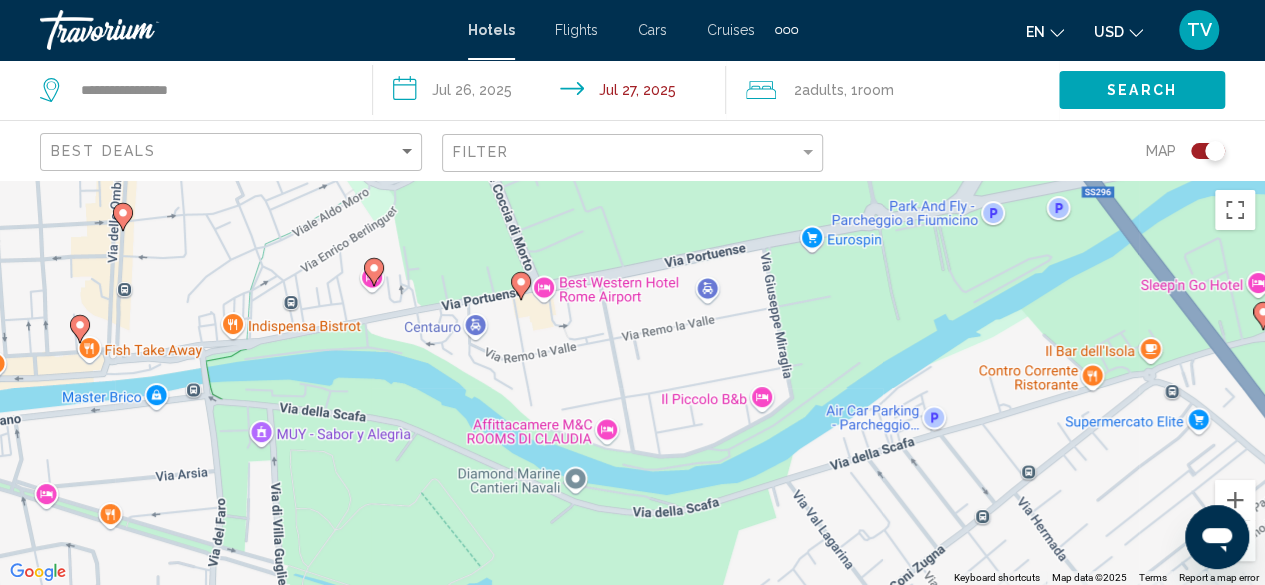click 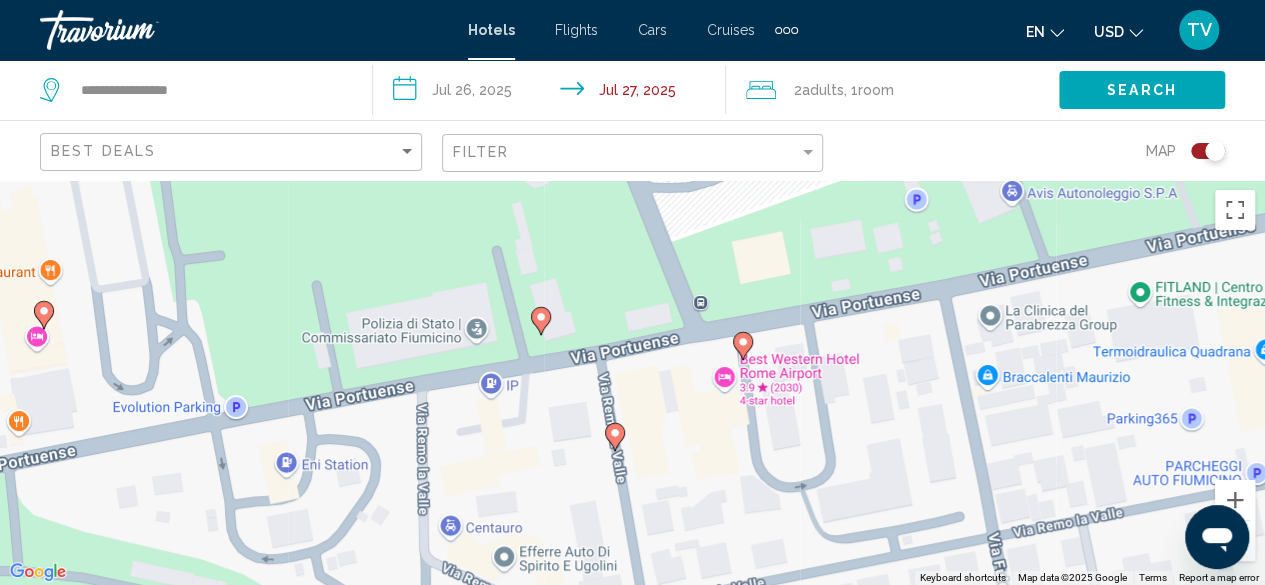 click at bounding box center [1235, 541] 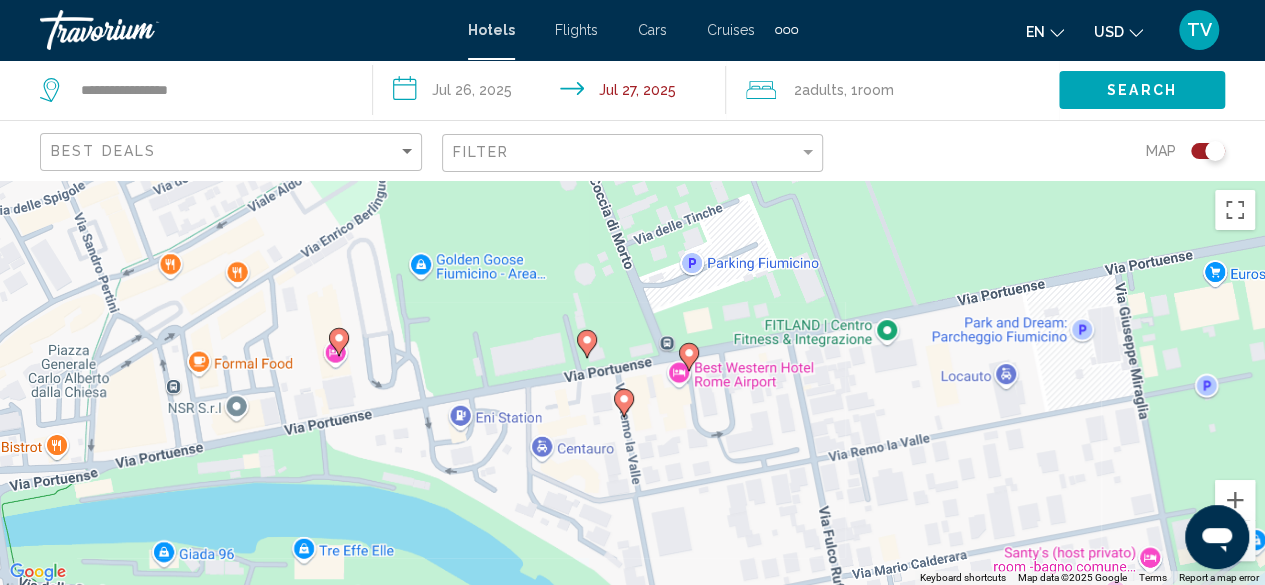 click at bounding box center (1235, 541) 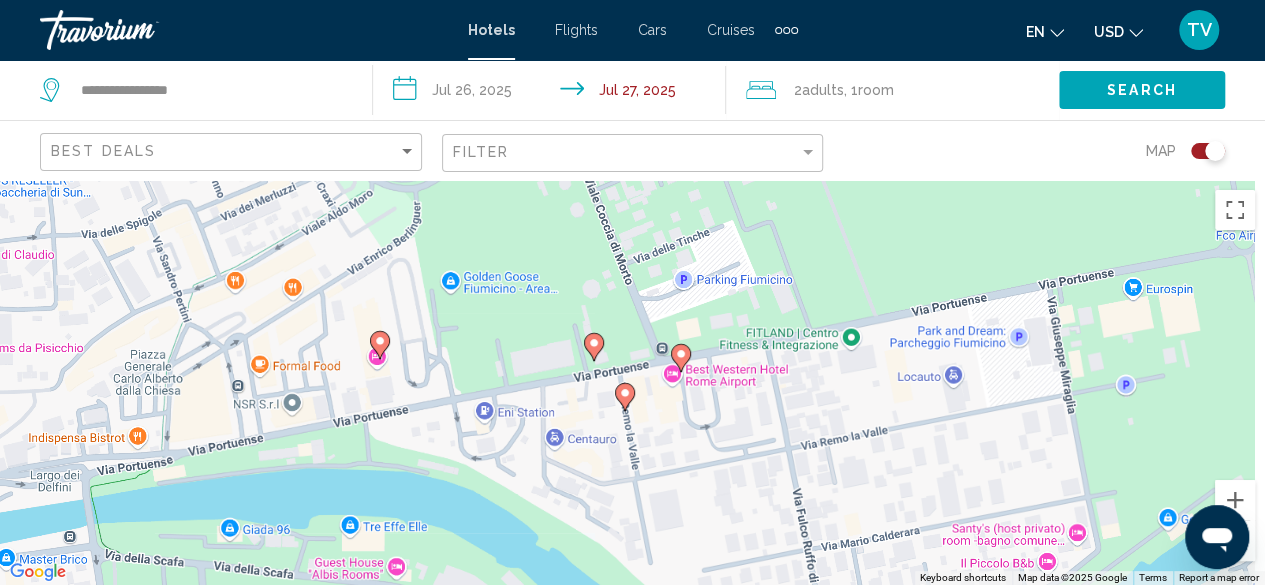 click at bounding box center [1235, 541] 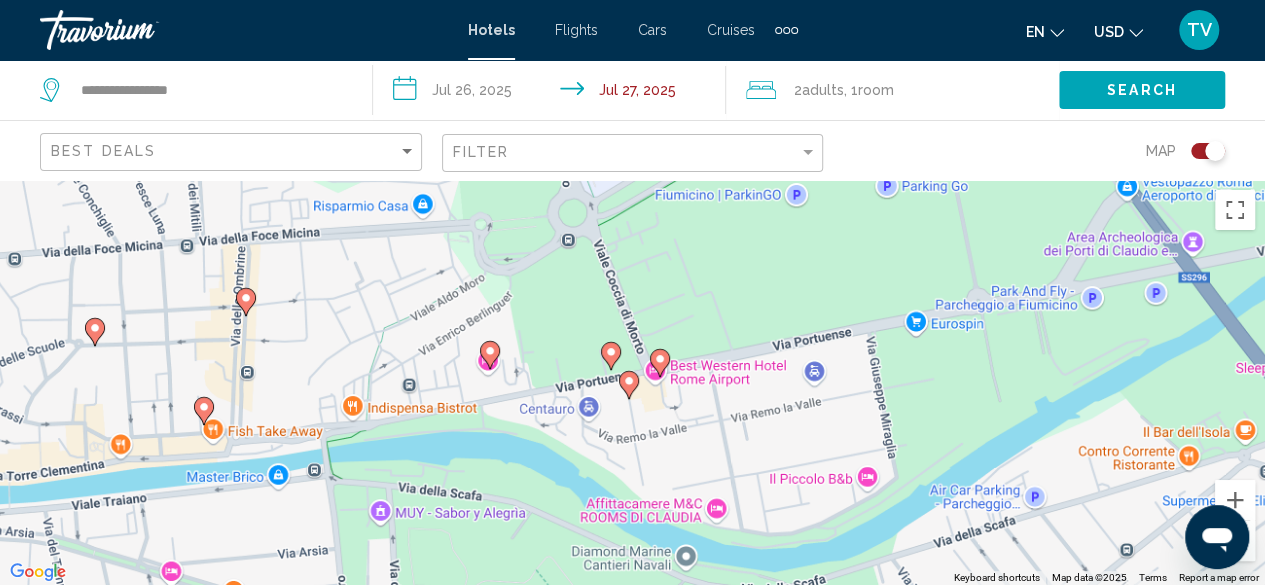 click at bounding box center [1235, 541] 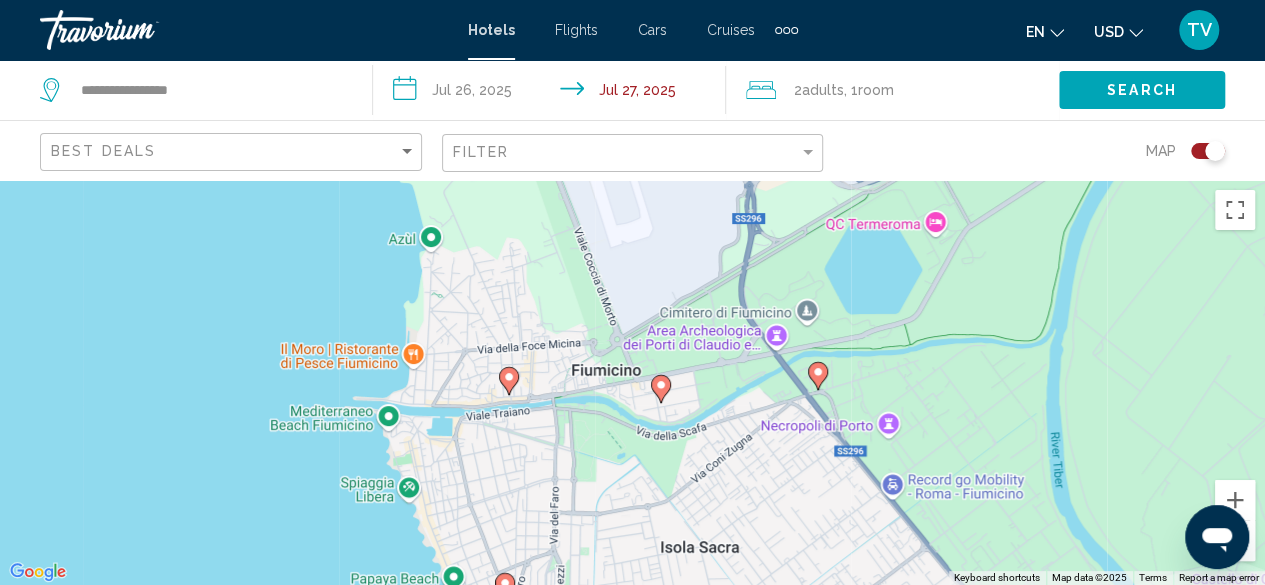 click at bounding box center (1235, 541) 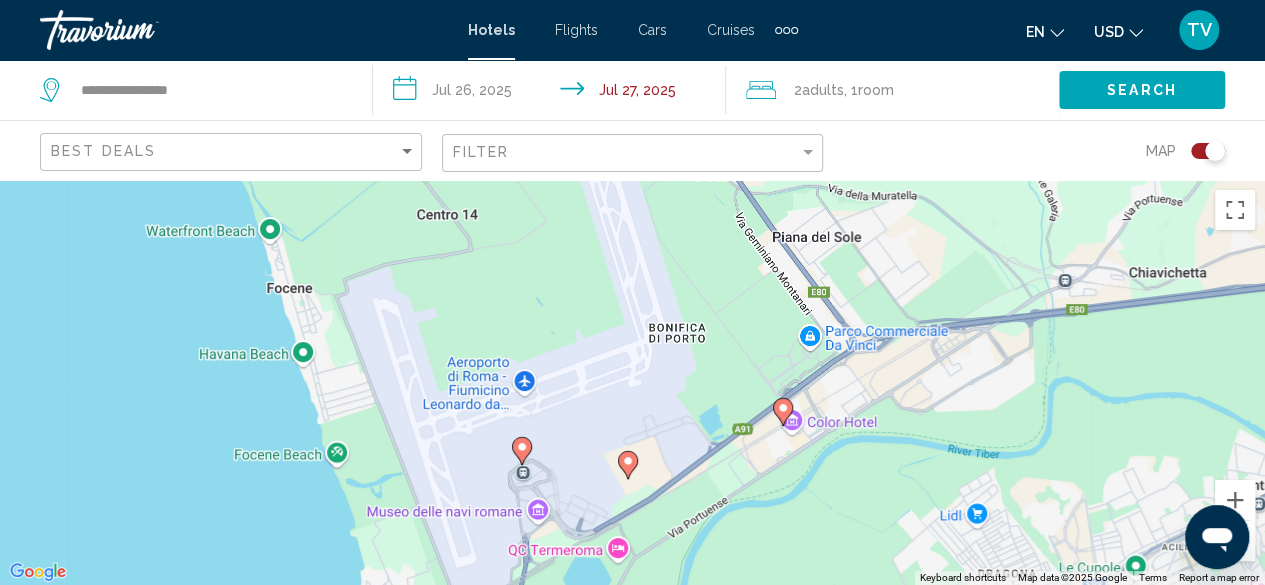 drag, startPoint x: 981, startPoint y: 334, endPoint x: 814, endPoint y: 589, distance: 304.818 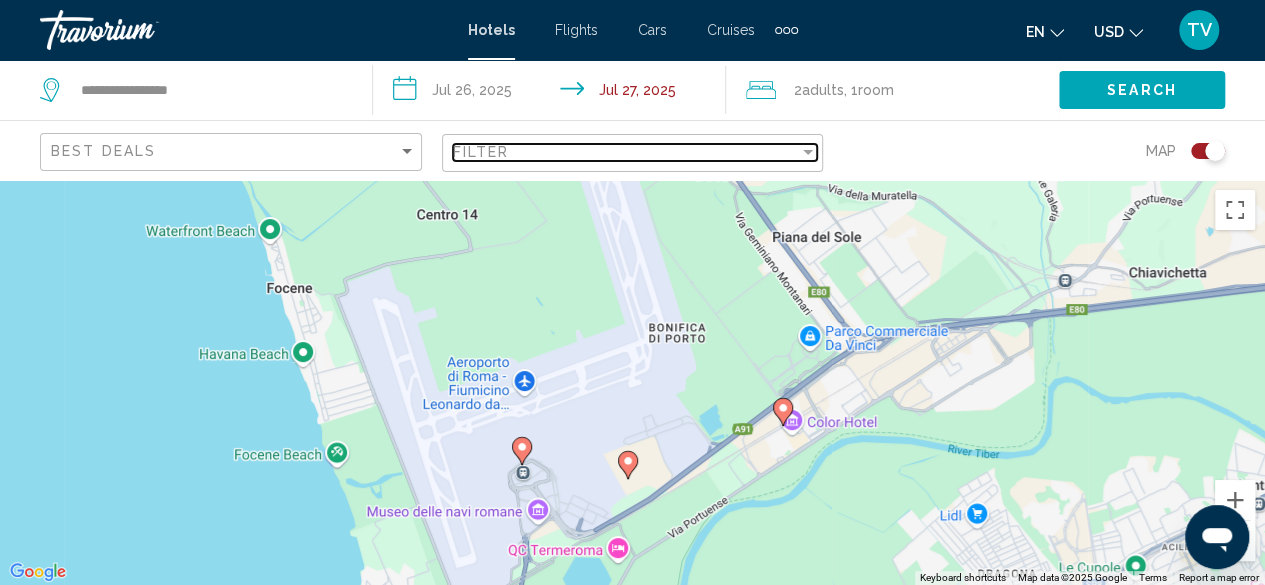 click at bounding box center [808, 152] 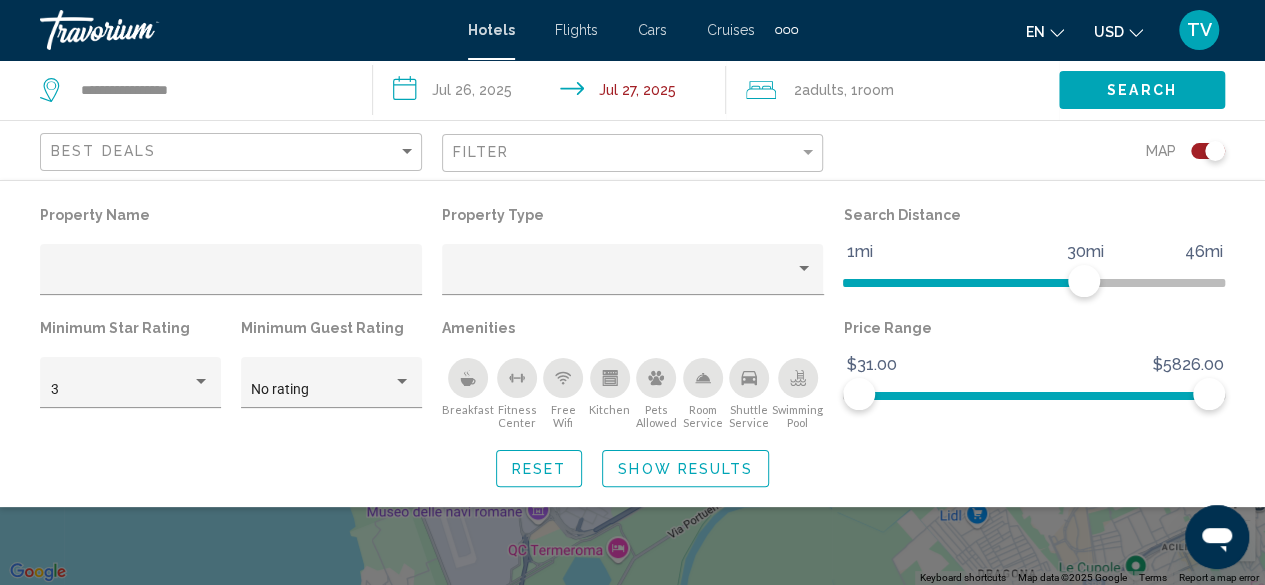click 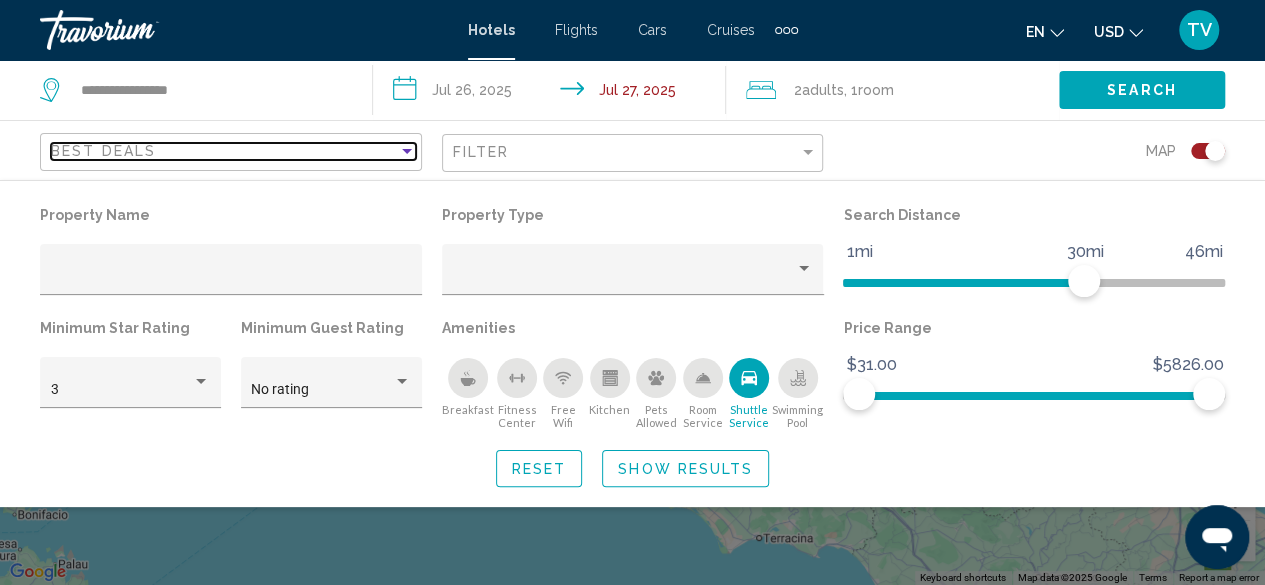click at bounding box center (407, 151) 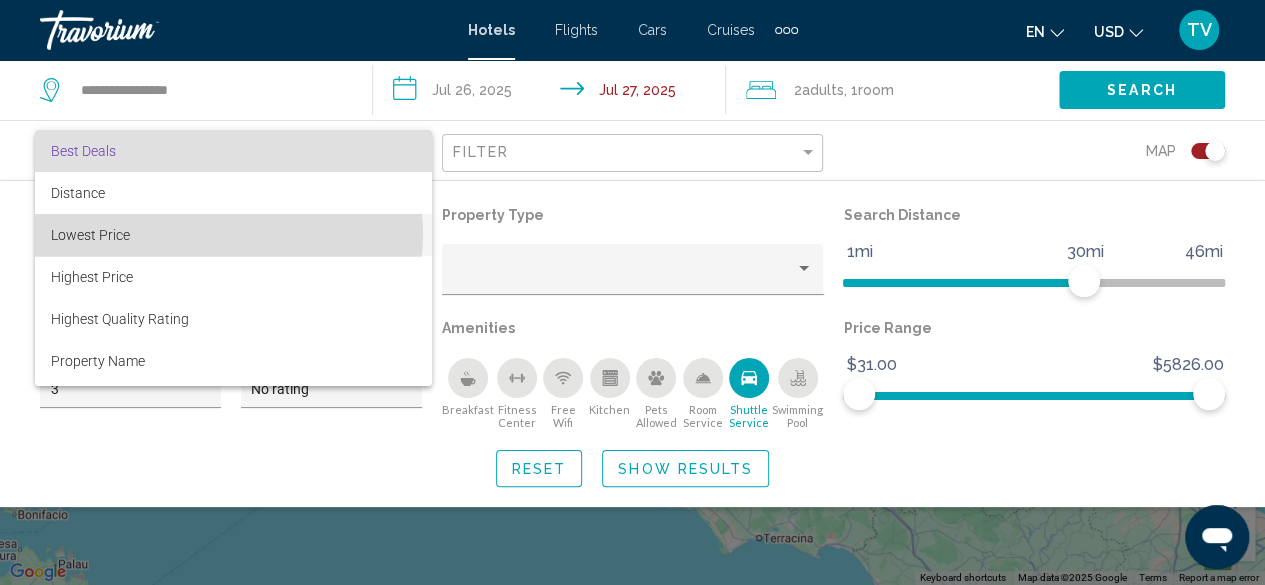 click on "Lowest Price" at bounding box center (233, 235) 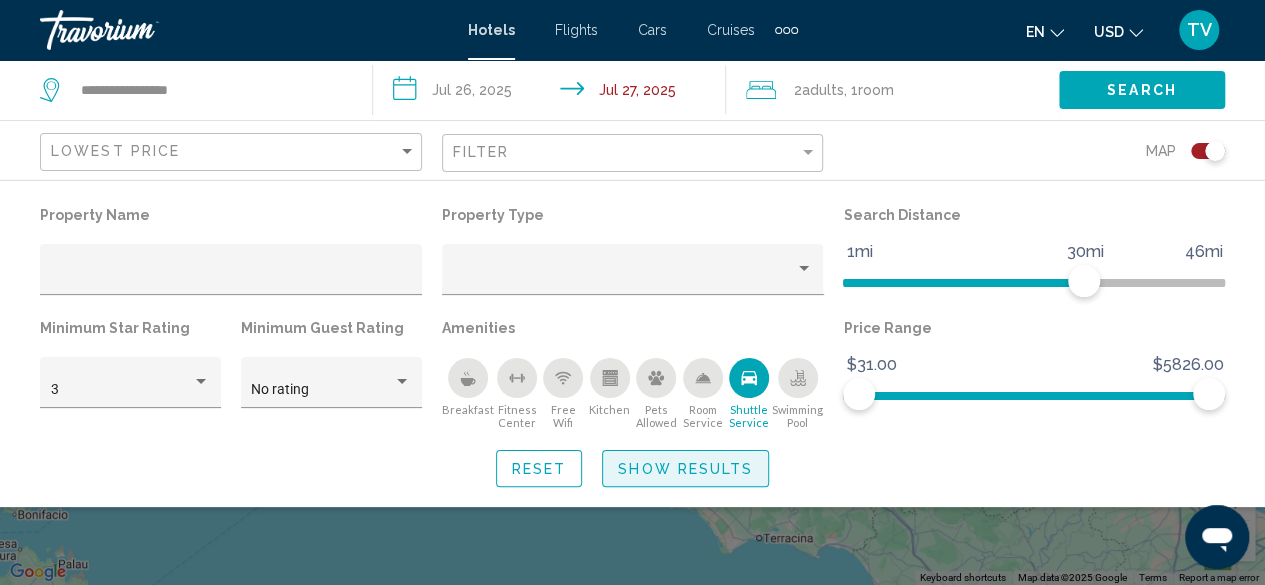 click on "Show Results" 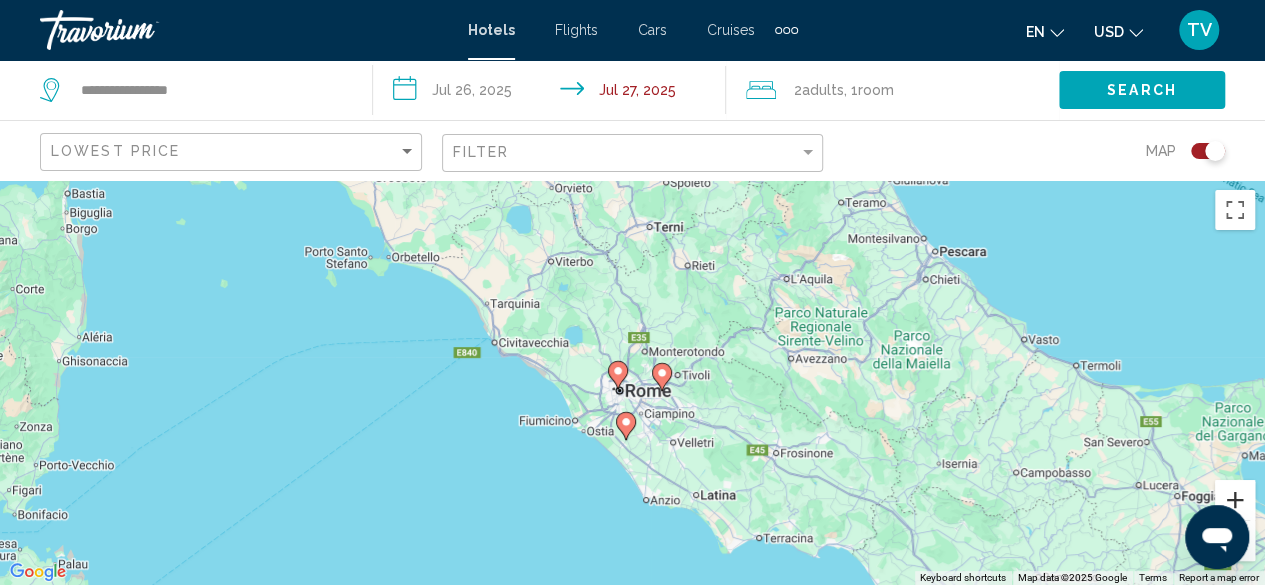 click at bounding box center [1235, 500] 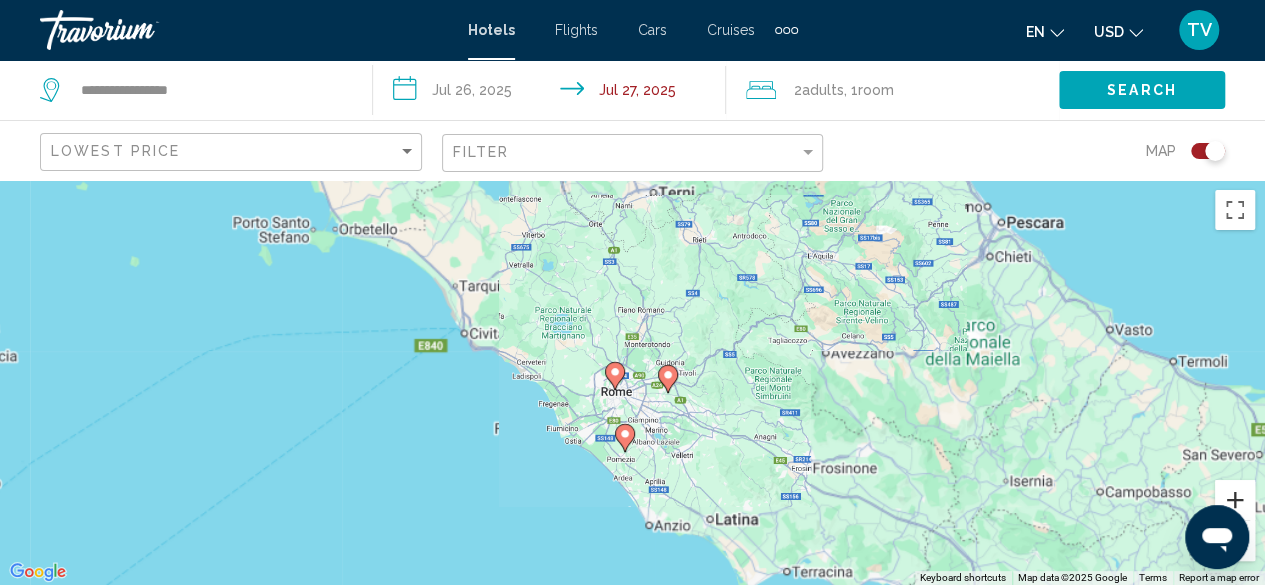 click at bounding box center (1235, 500) 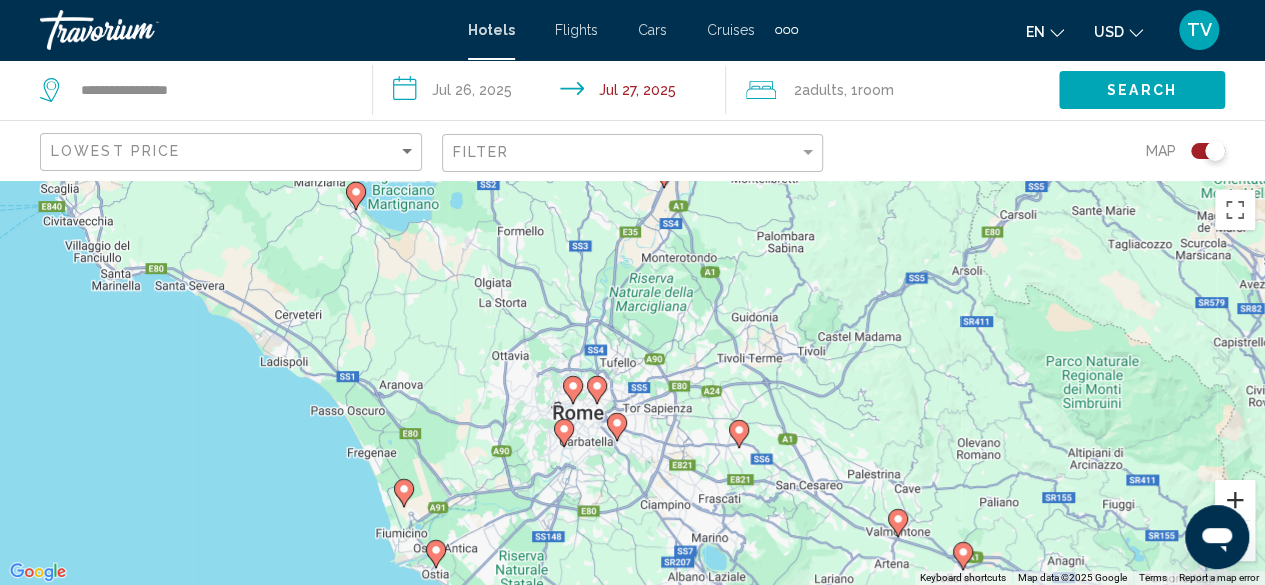 click at bounding box center [1235, 500] 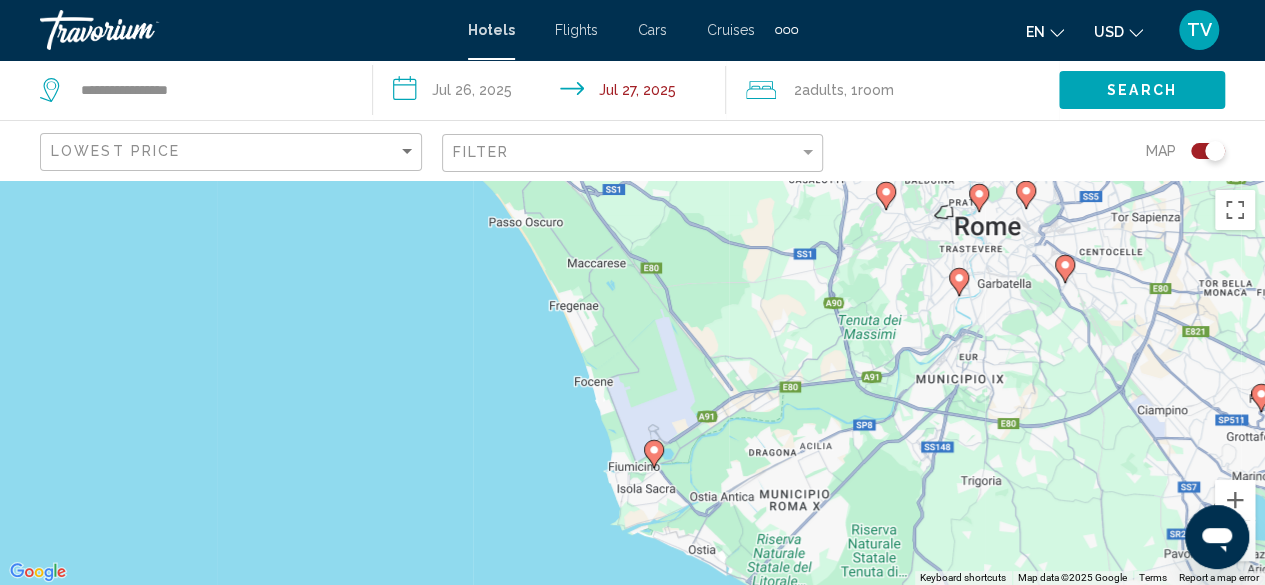 drag, startPoint x: 280, startPoint y: 508, endPoint x: 757, endPoint y: 259, distance: 538.0799 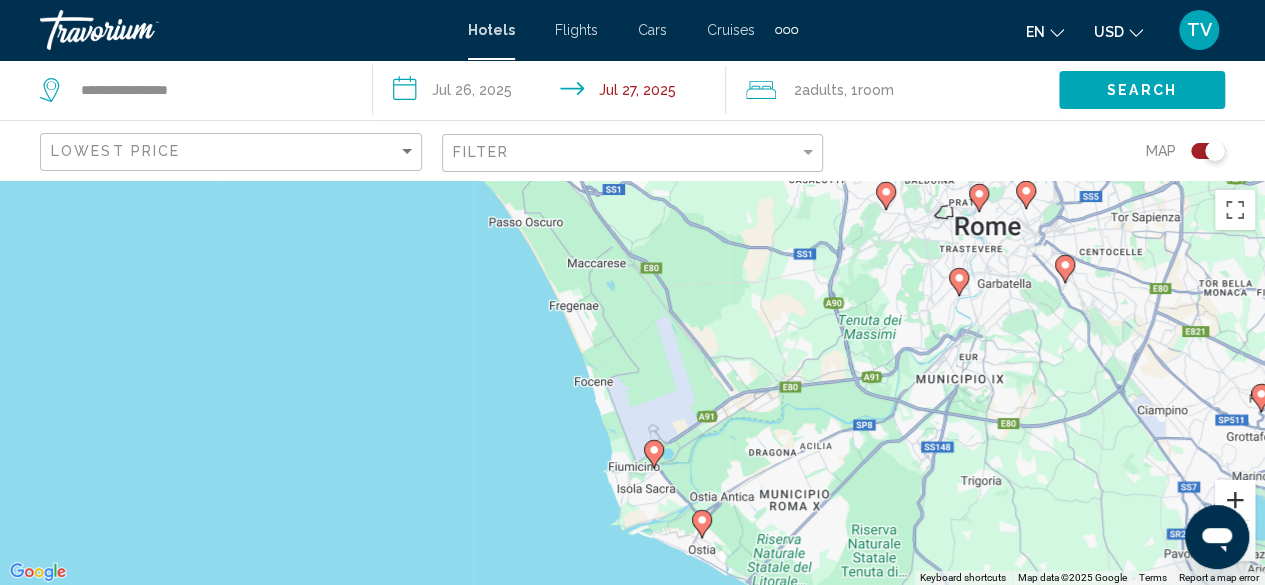 click at bounding box center [1235, 500] 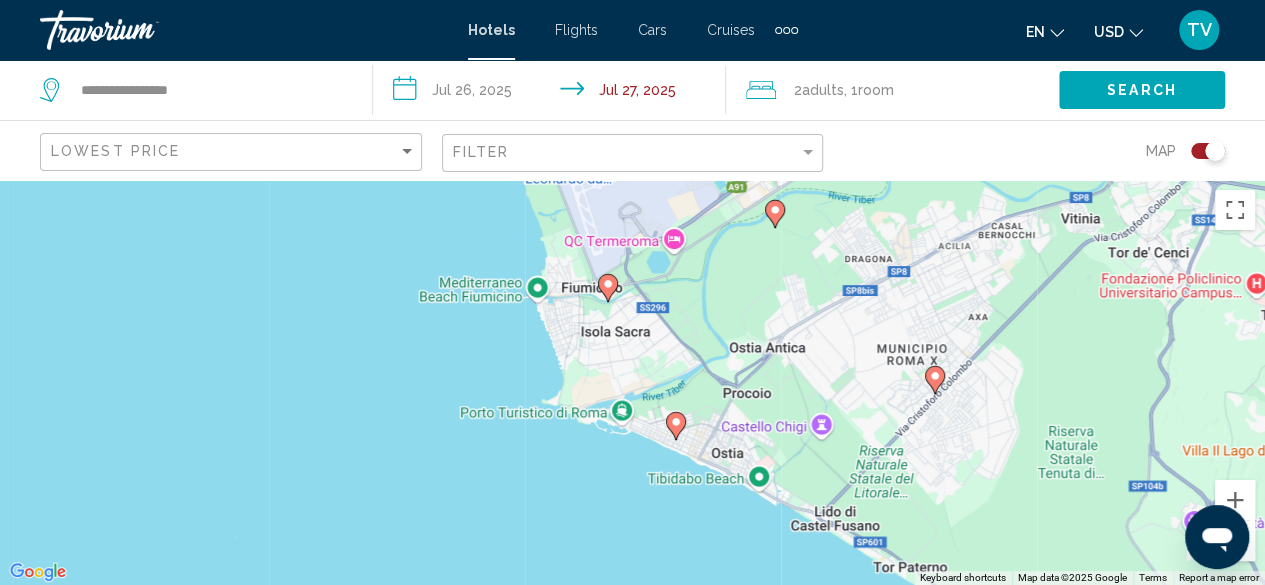 drag, startPoint x: 939, startPoint y: 503, endPoint x: 894, endPoint y: 233, distance: 273.7243 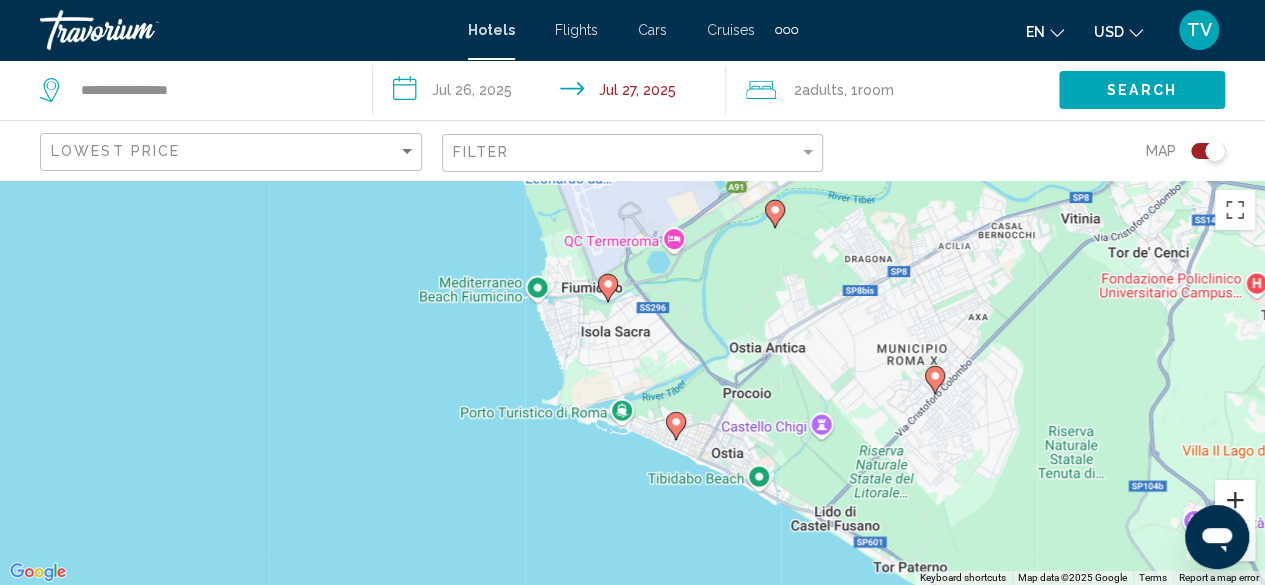 click at bounding box center (1235, 500) 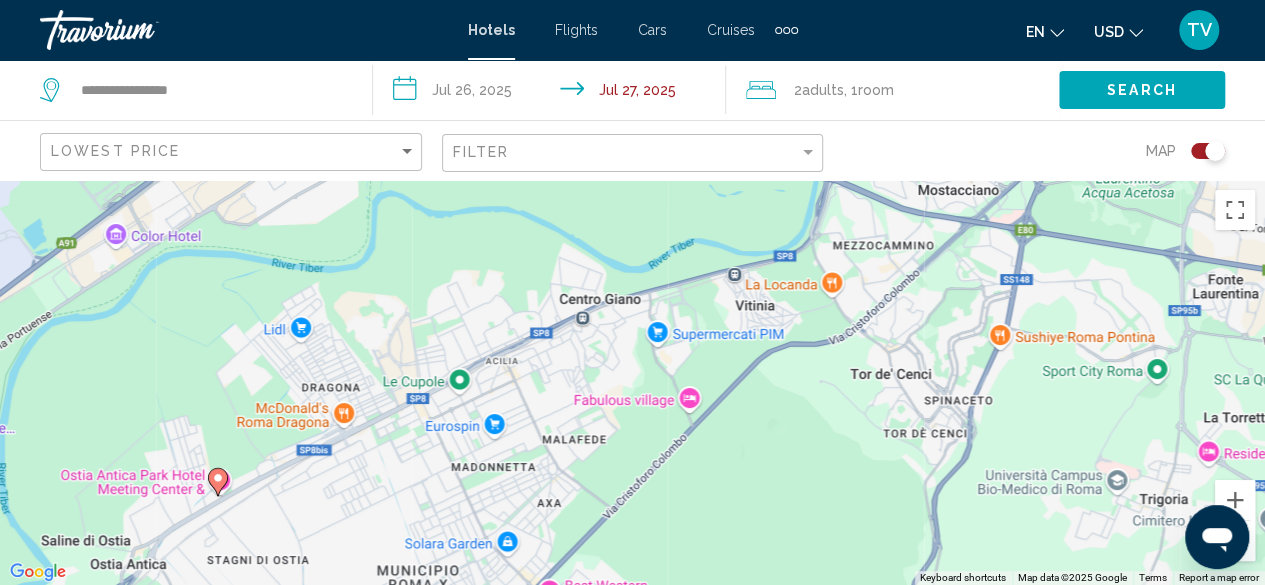 drag, startPoint x: 1101, startPoint y: 373, endPoint x: 320, endPoint y: 628, distance: 821.5753 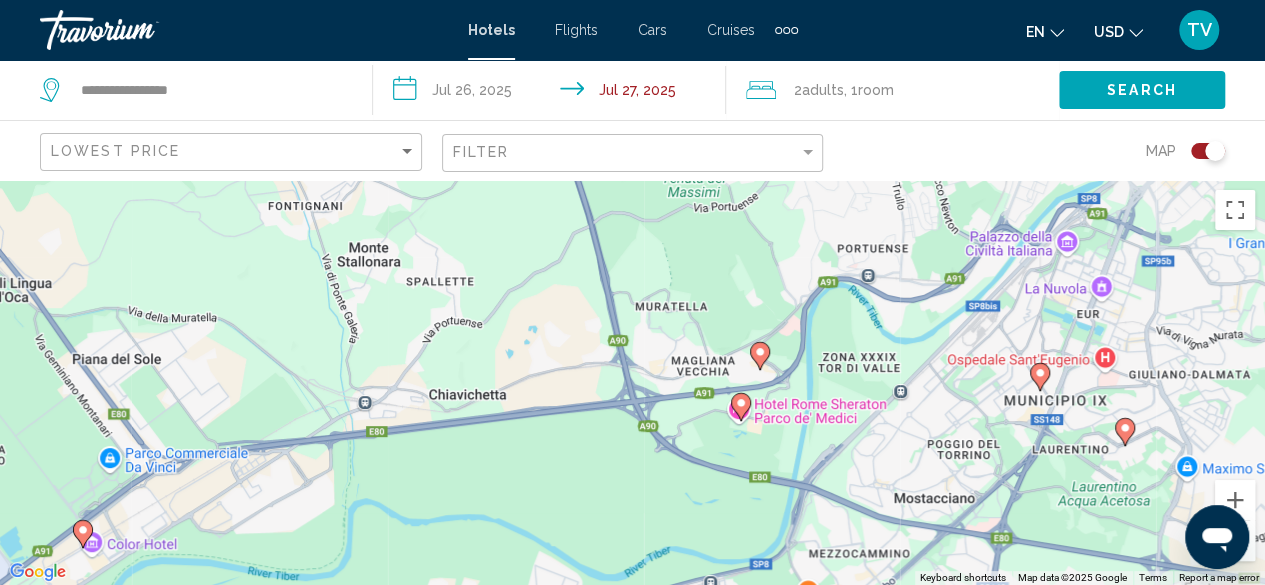 drag, startPoint x: 467, startPoint y: 291, endPoint x: 442, endPoint y: 605, distance: 314.99365 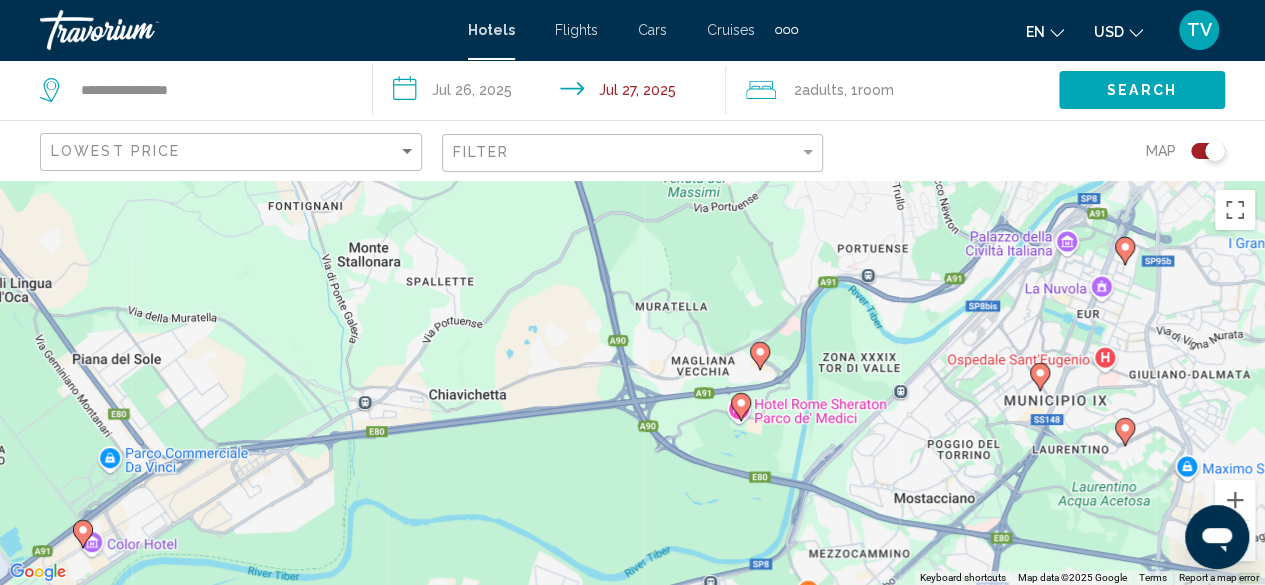 click 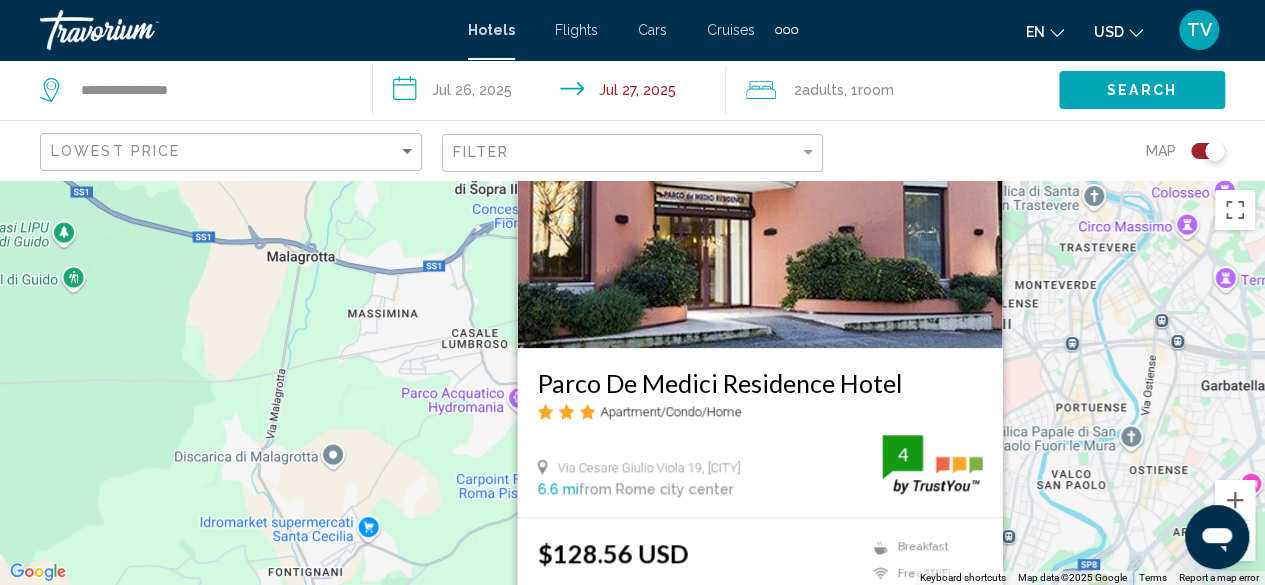 click on "To activate drag with keyboard, press Alt + Enter. Once in keyboard drag state, use the arrow keys to move the marker. To complete the drag, press the Enter key. To cancel, press Escape.  Parco De Medici Residence Hotel
Apartment/Condo/Home
Via Cesare Giulio Viola 19, [CITY] 6.6 mi  from [CITY] city center from hotel 4 $128.56 USD
Breakfast
Free WiFi
Shuttle Service  4 Select Room" at bounding box center (632, 382) 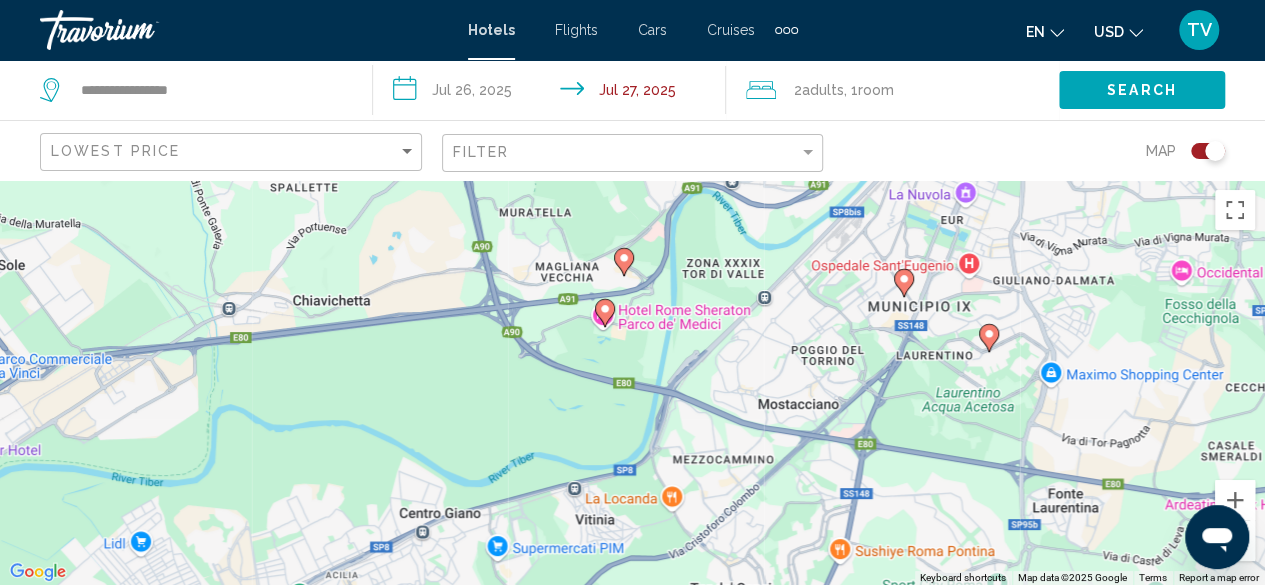 drag, startPoint x: 979, startPoint y: 561, endPoint x: 843, endPoint y: 95, distance: 485.44 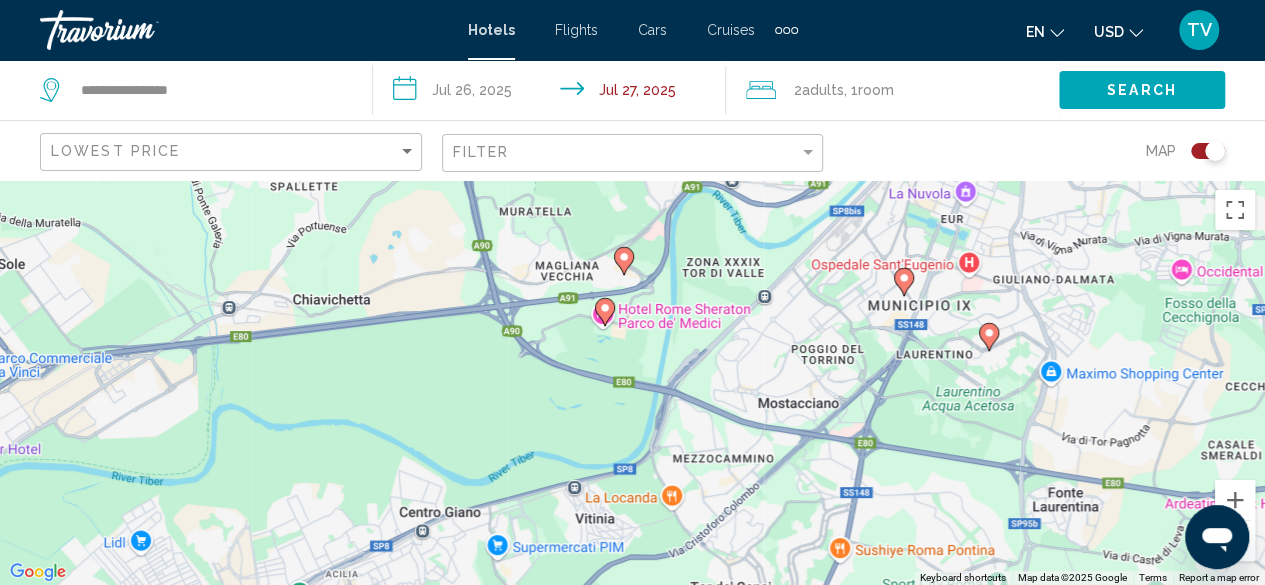 click 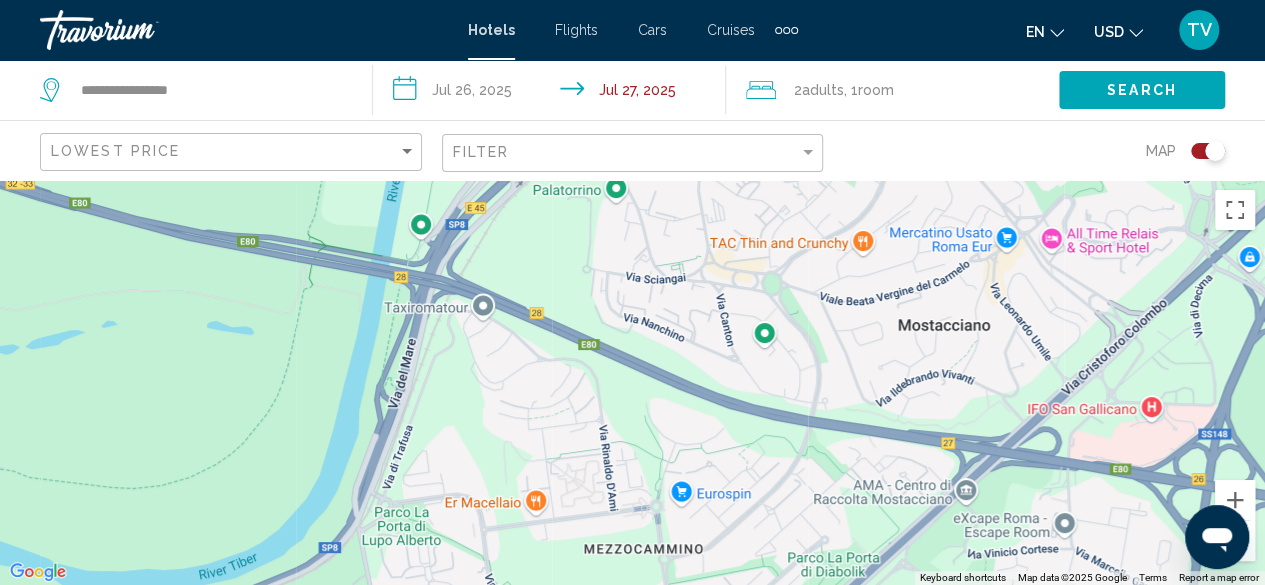 drag, startPoint x: 475, startPoint y: 397, endPoint x: 1212, endPoint y: -87, distance: 881.7171 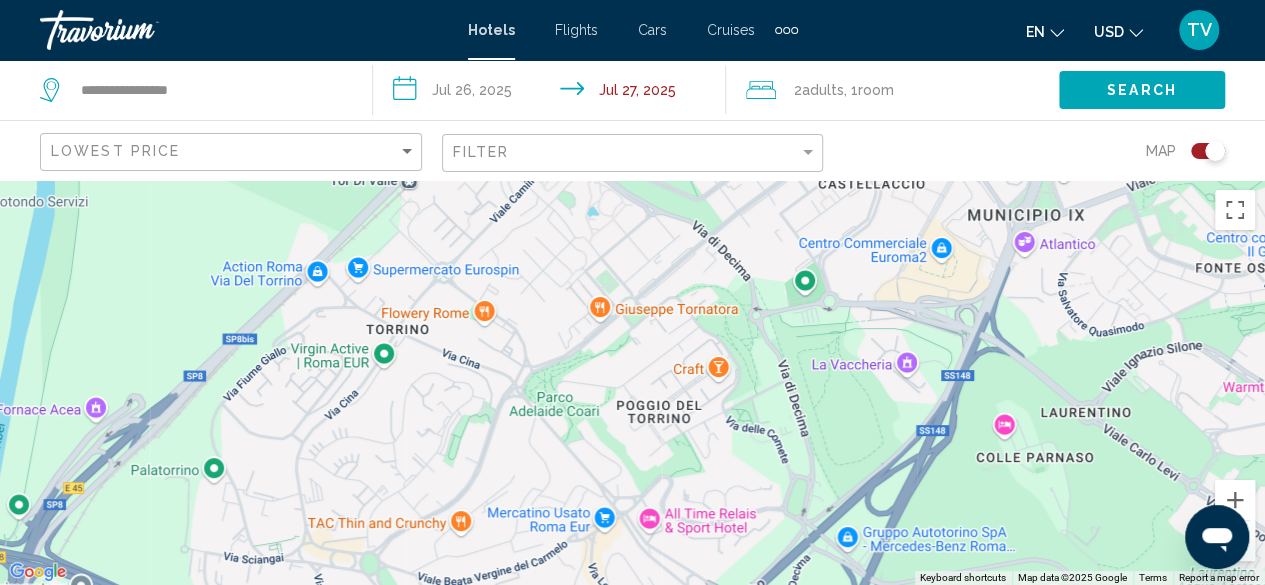 drag, startPoint x: 1048, startPoint y: 347, endPoint x: 636, endPoint y: 631, distance: 500.39984 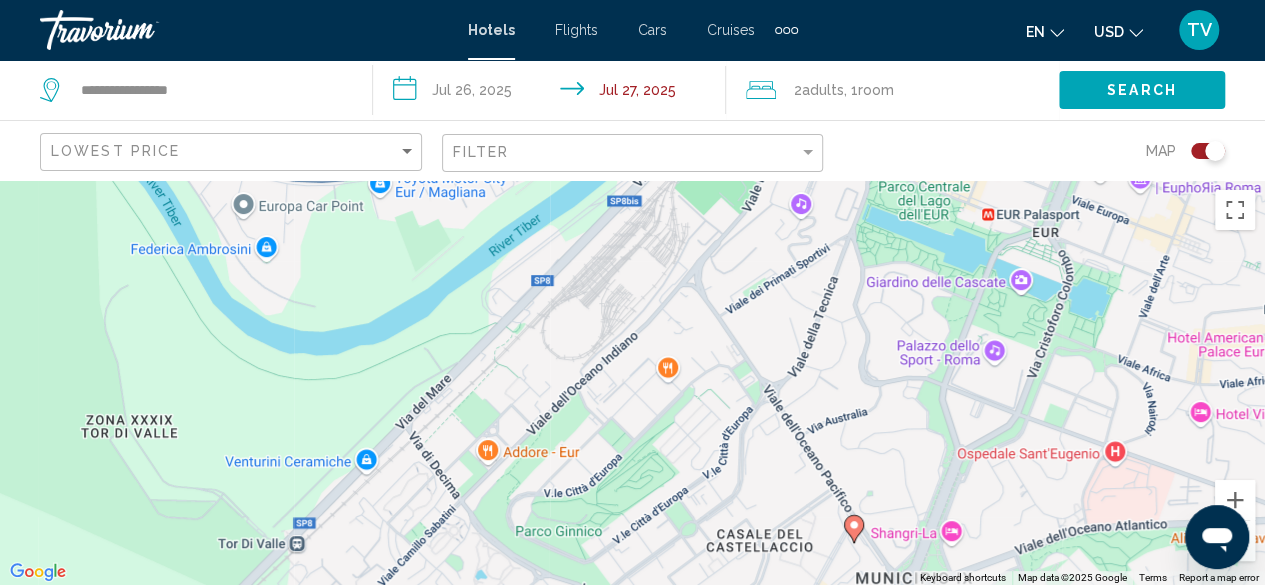 drag, startPoint x: 776, startPoint y: 257, endPoint x: 664, endPoint y: 625, distance: 384.66608 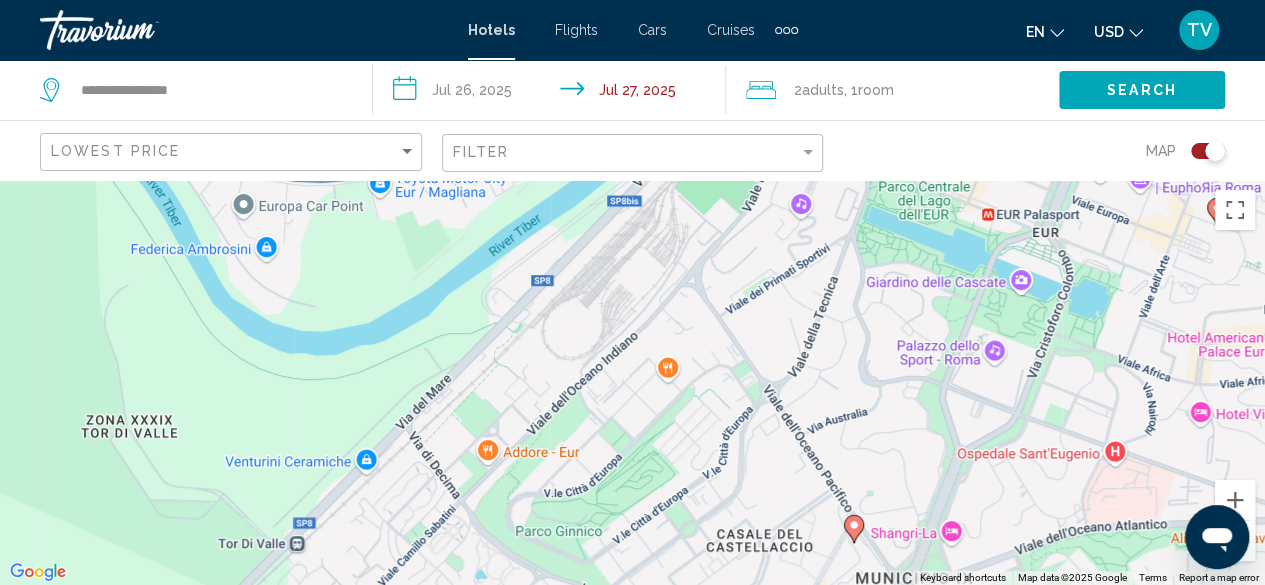 click 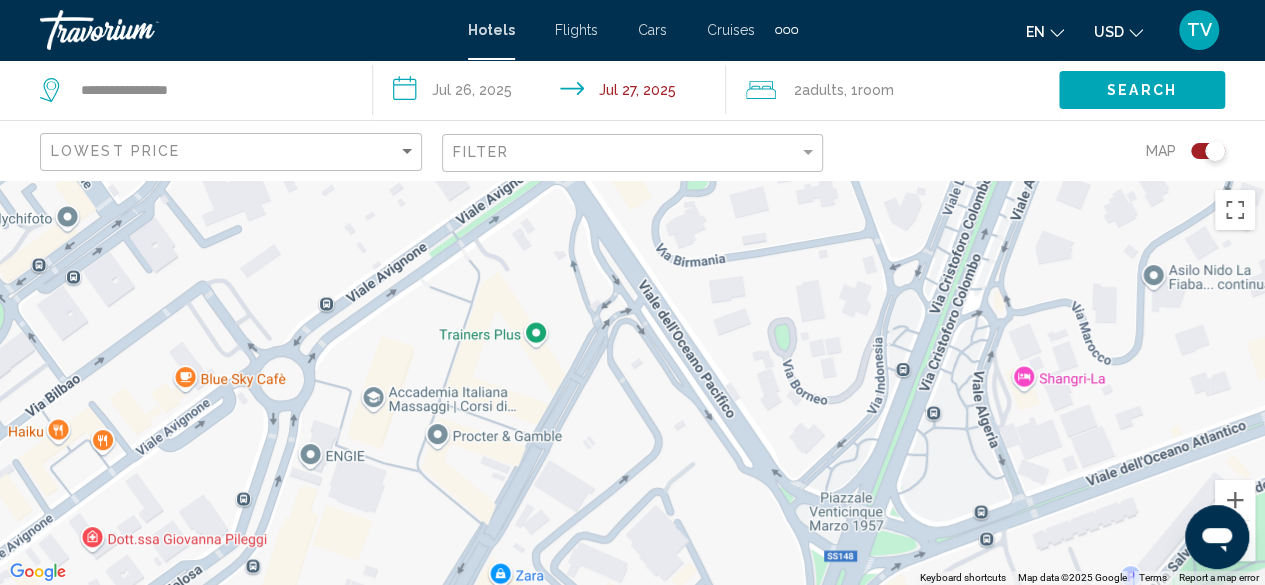 click at bounding box center [1235, 541] 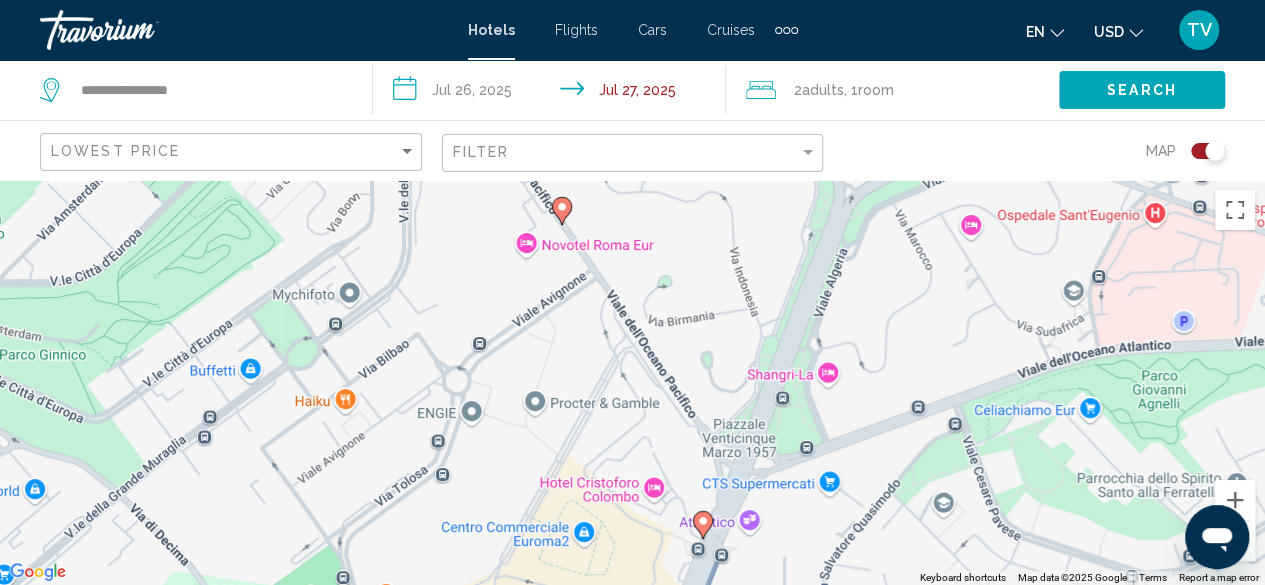 click at bounding box center [1235, 541] 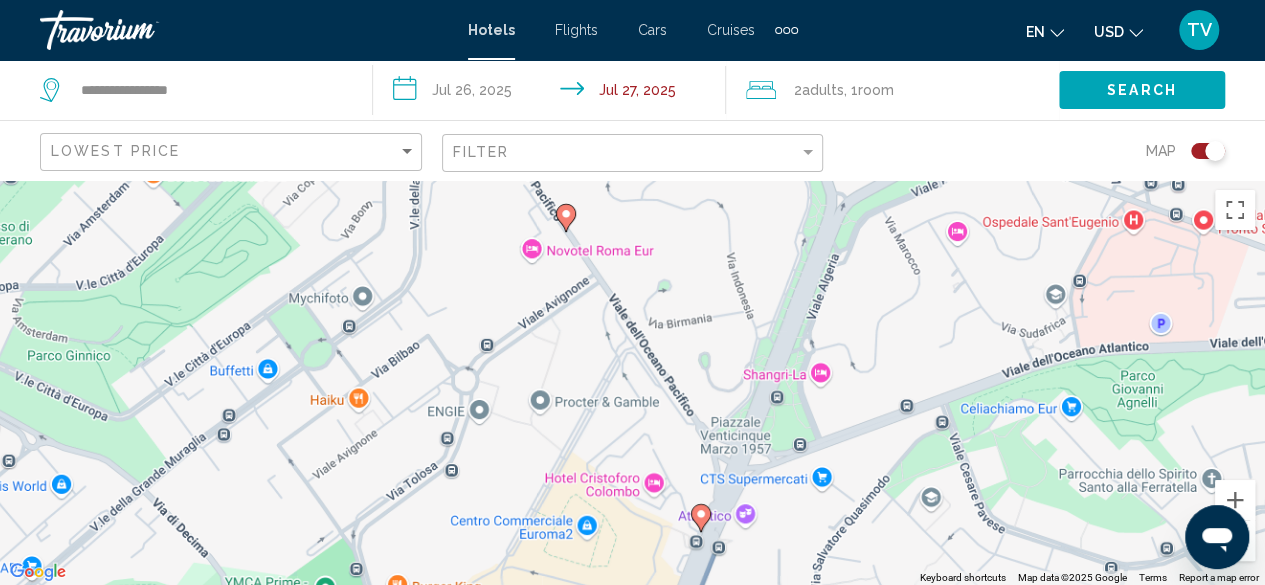 click at bounding box center (1235, 541) 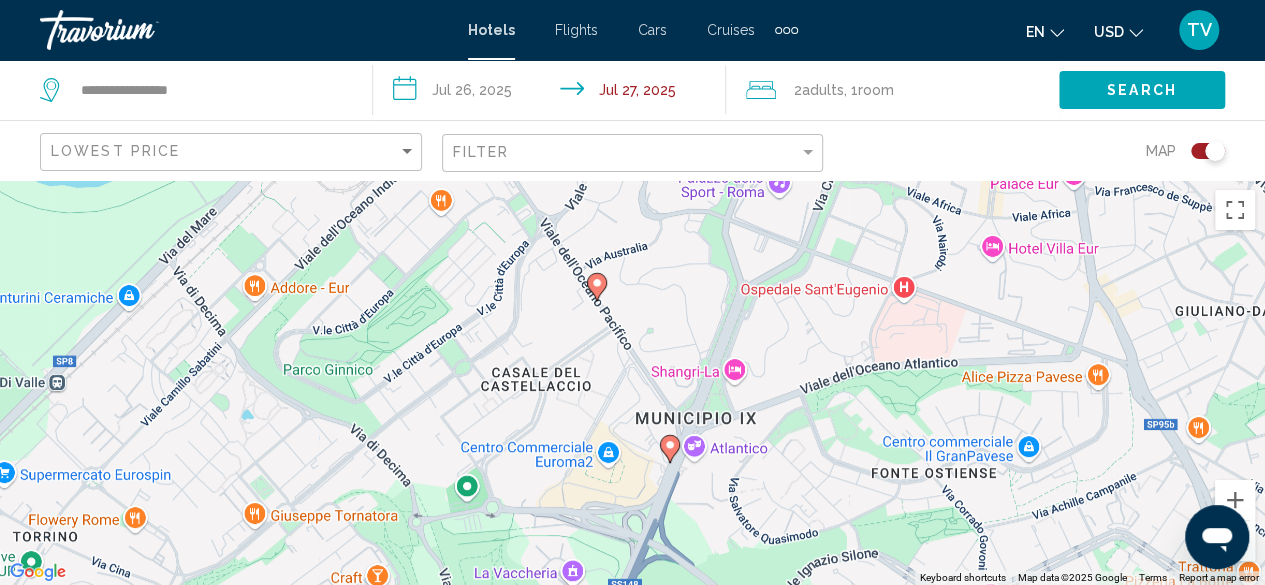 click at bounding box center [1235, 541] 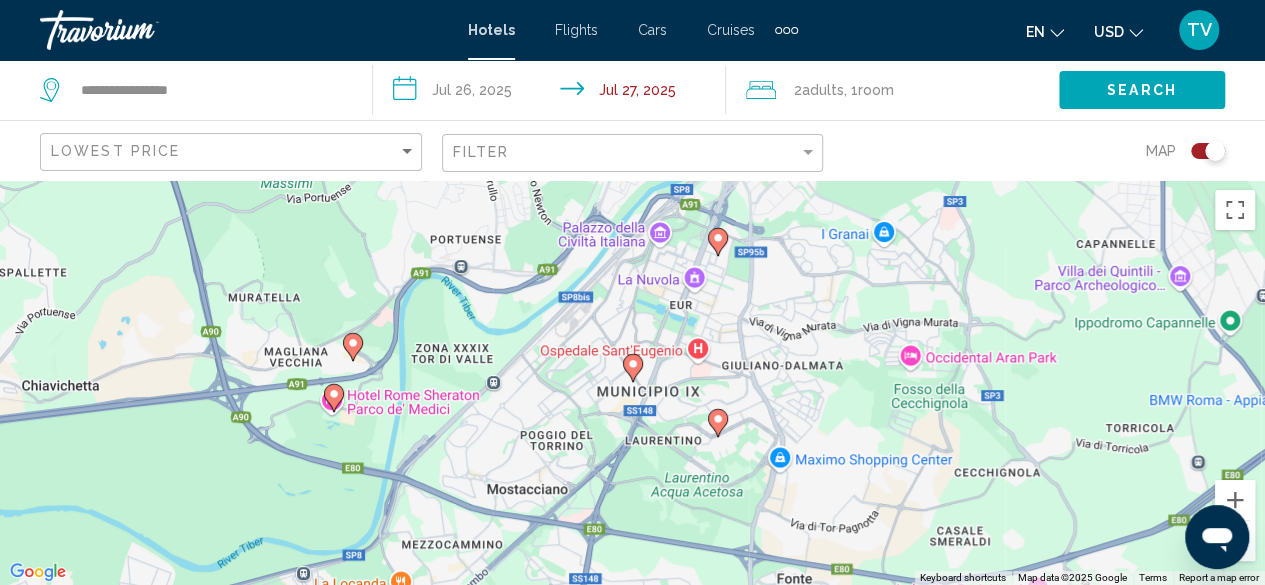 click at bounding box center [1235, 541] 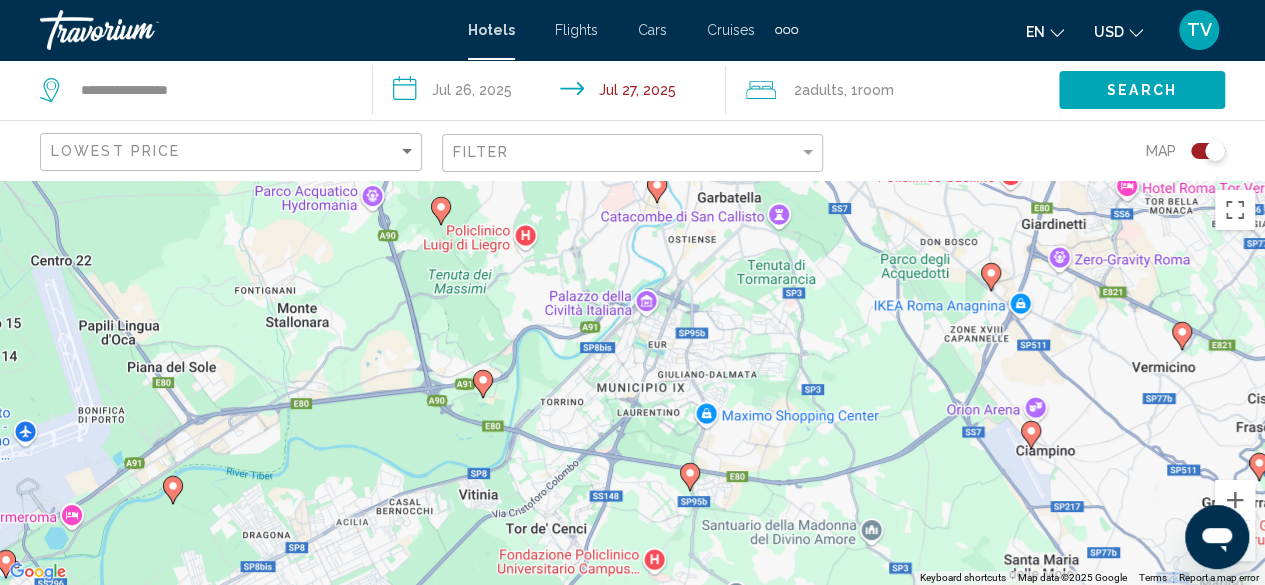 click 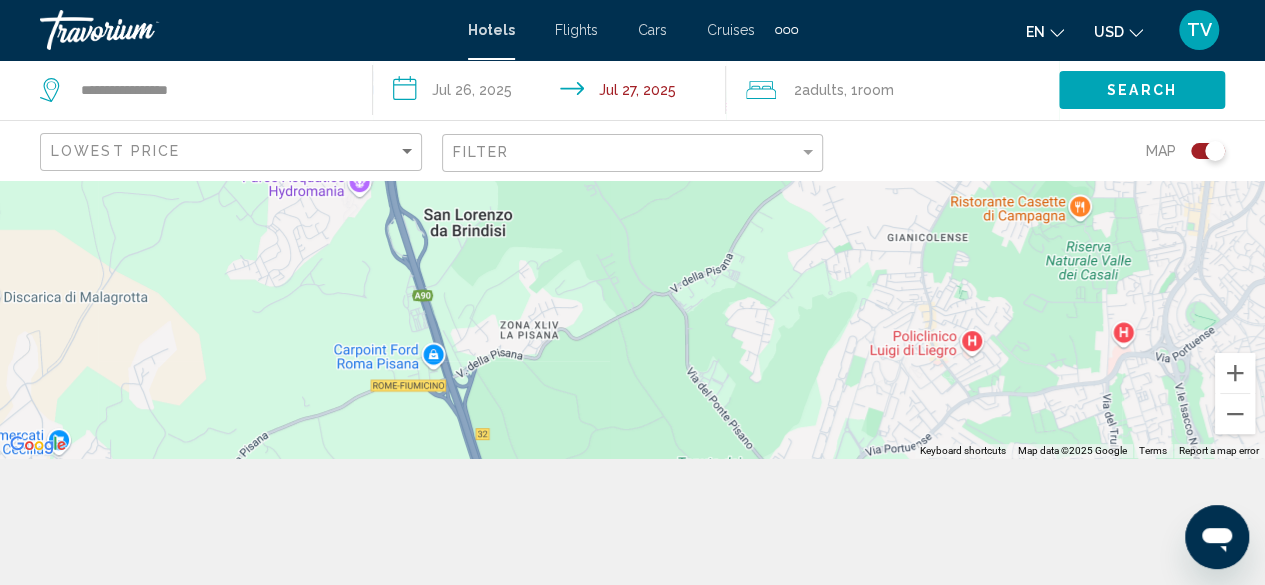 scroll, scrollTop: 0, scrollLeft: 0, axis: both 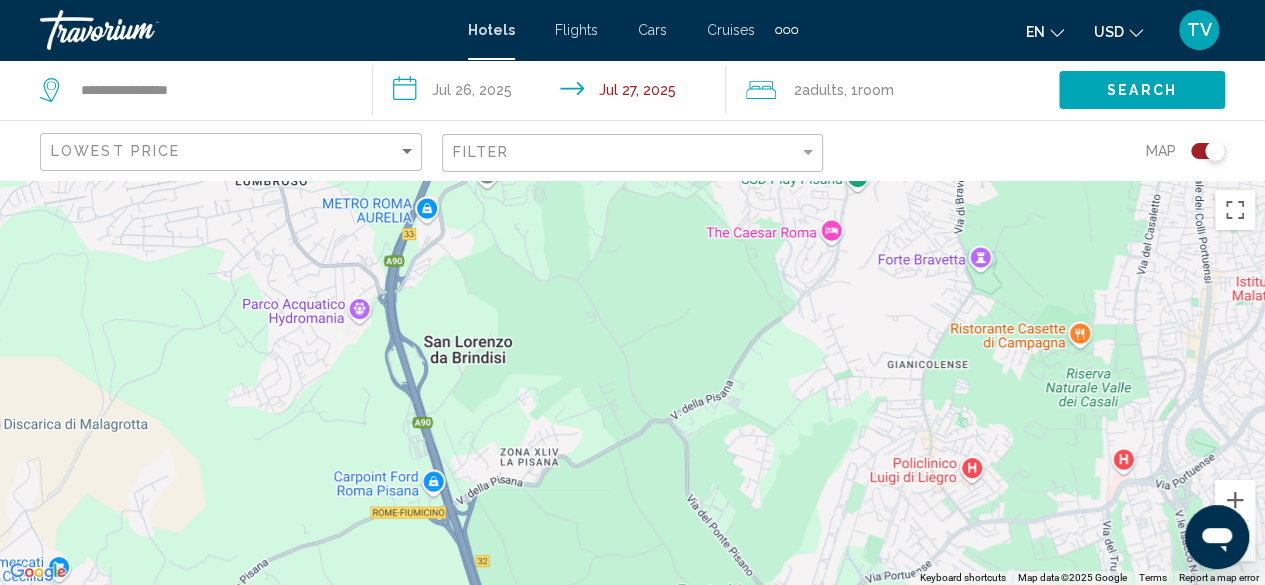 click 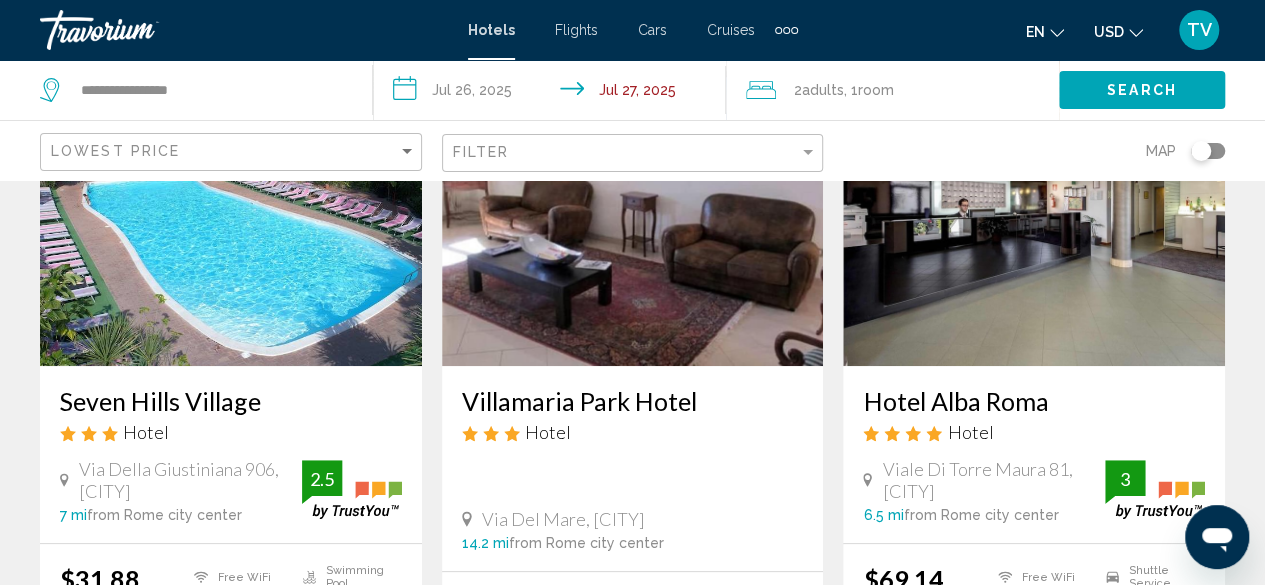 scroll, scrollTop: 0, scrollLeft: 0, axis: both 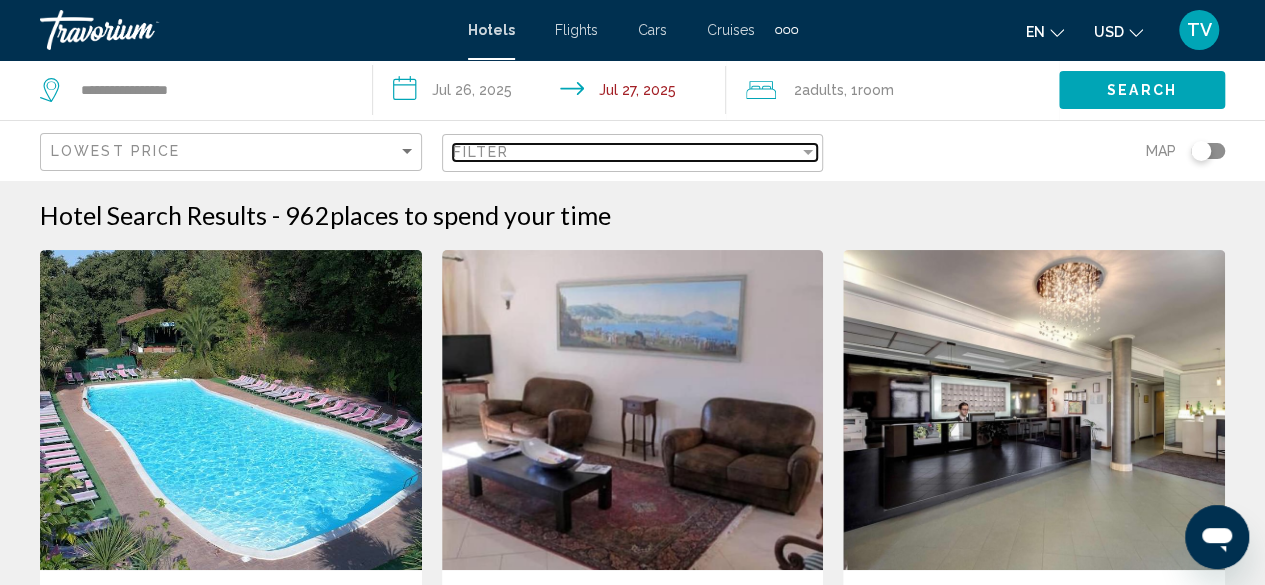 click at bounding box center [808, 152] 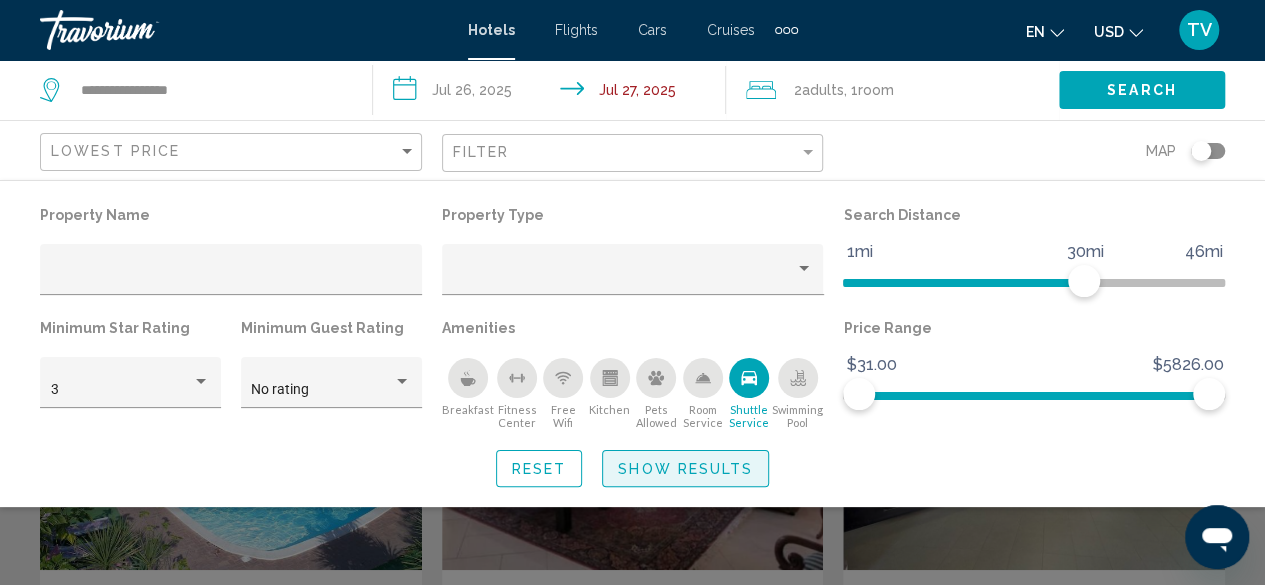 click on "Show Results" 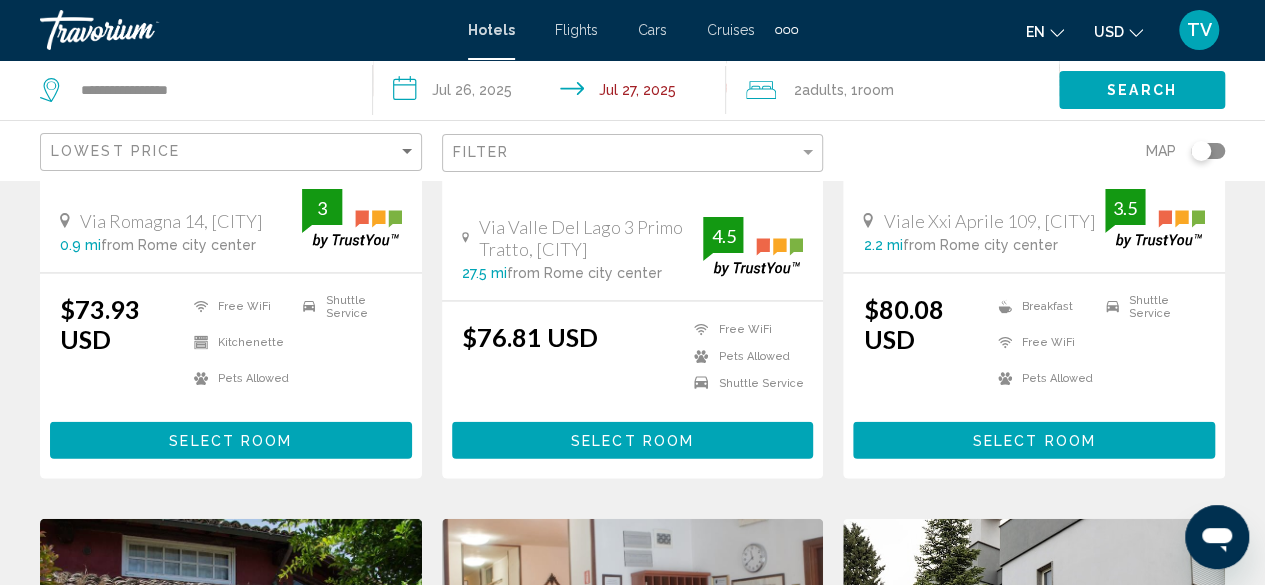 scroll, scrollTop: 1744, scrollLeft: 0, axis: vertical 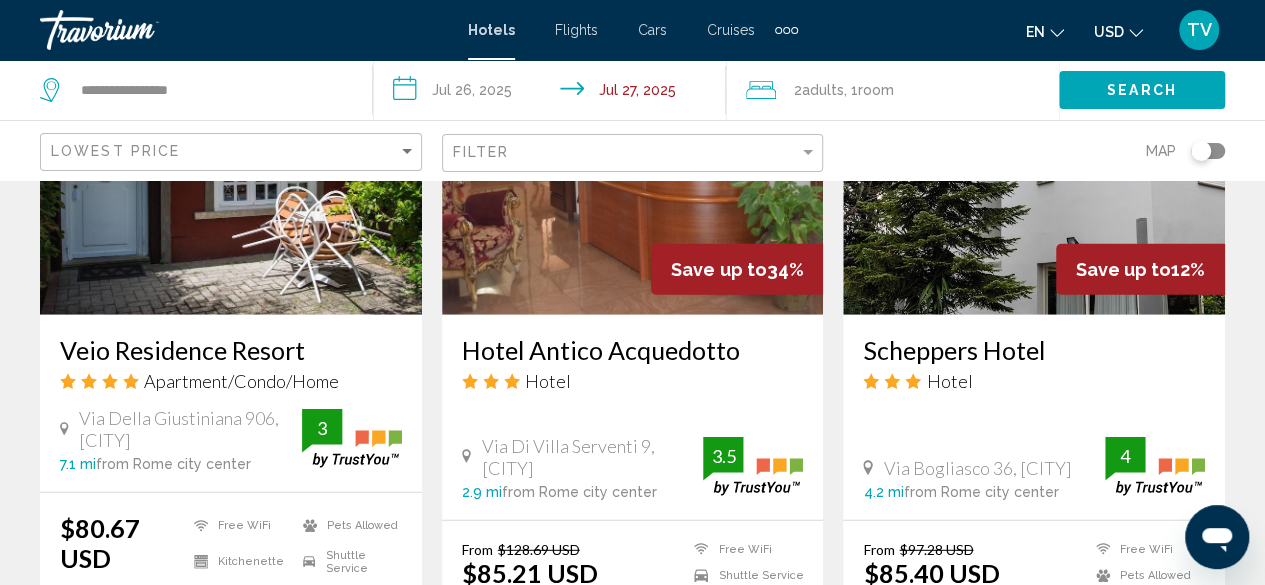 click at bounding box center (231, 155) 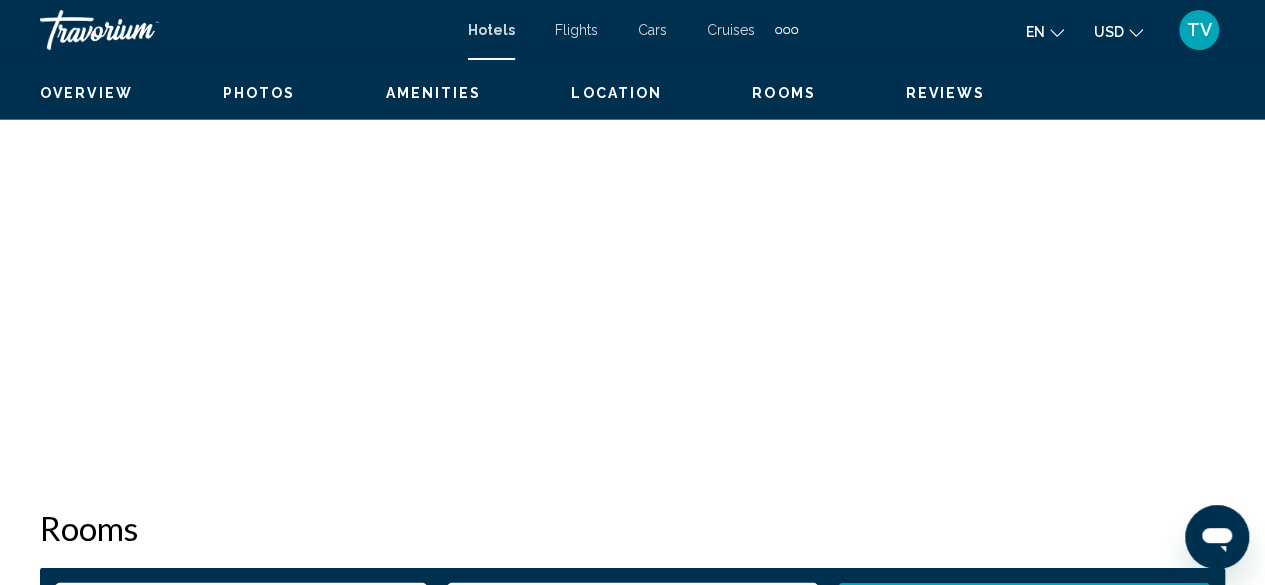 scroll, scrollTop: 242, scrollLeft: 0, axis: vertical 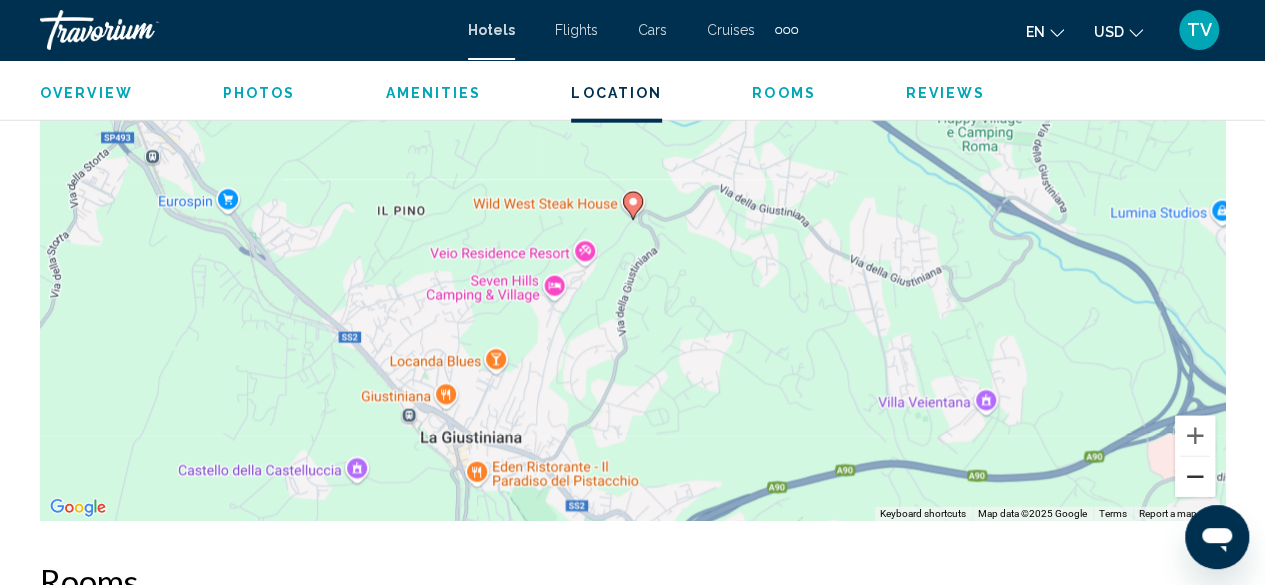 click at bounding box center (1195, 477) 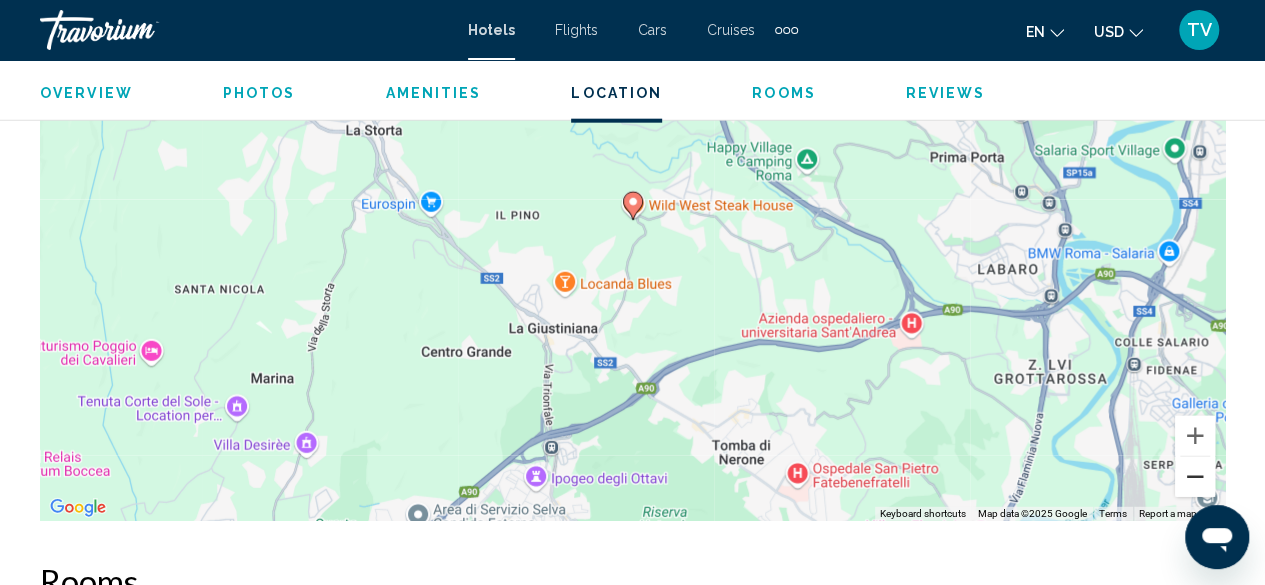 click at bounding box center [1195, 477] 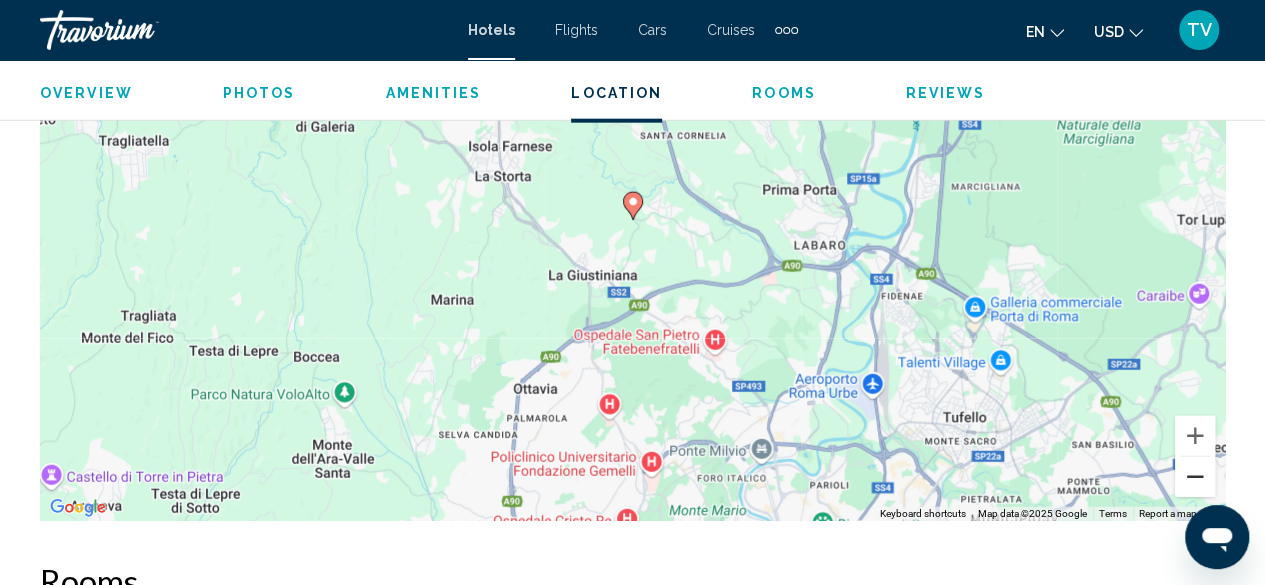 click at bounding box center (1195, 477) 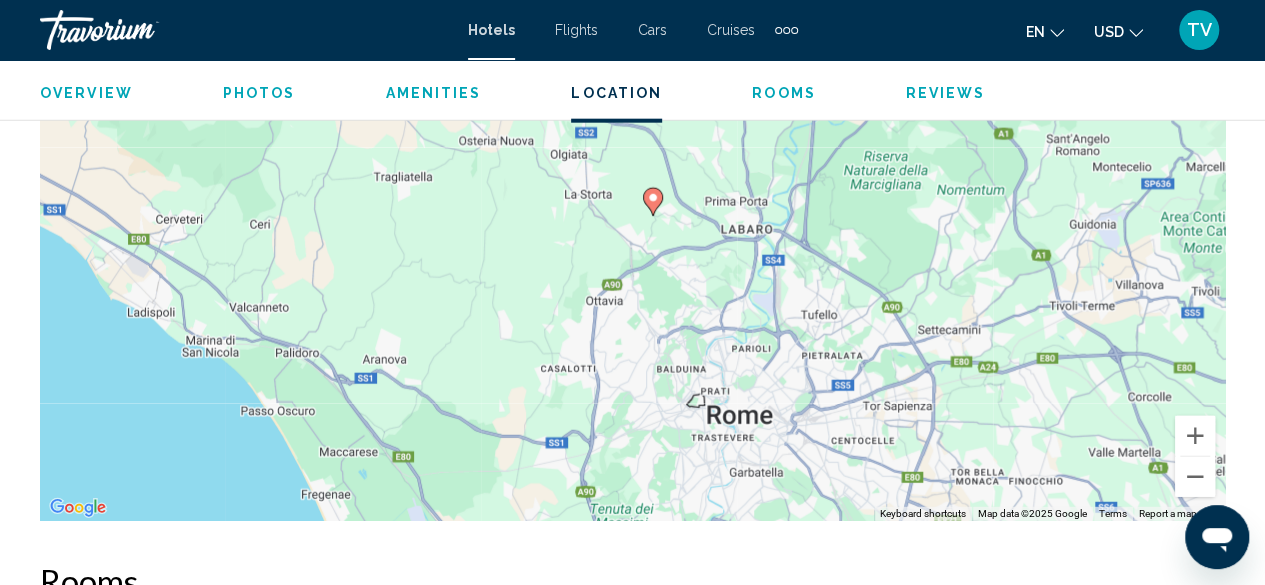 drag, startPoint x: 583, startPoint y: 466, endPoint x: 602, endPoint y: 459, distance: 20.248457 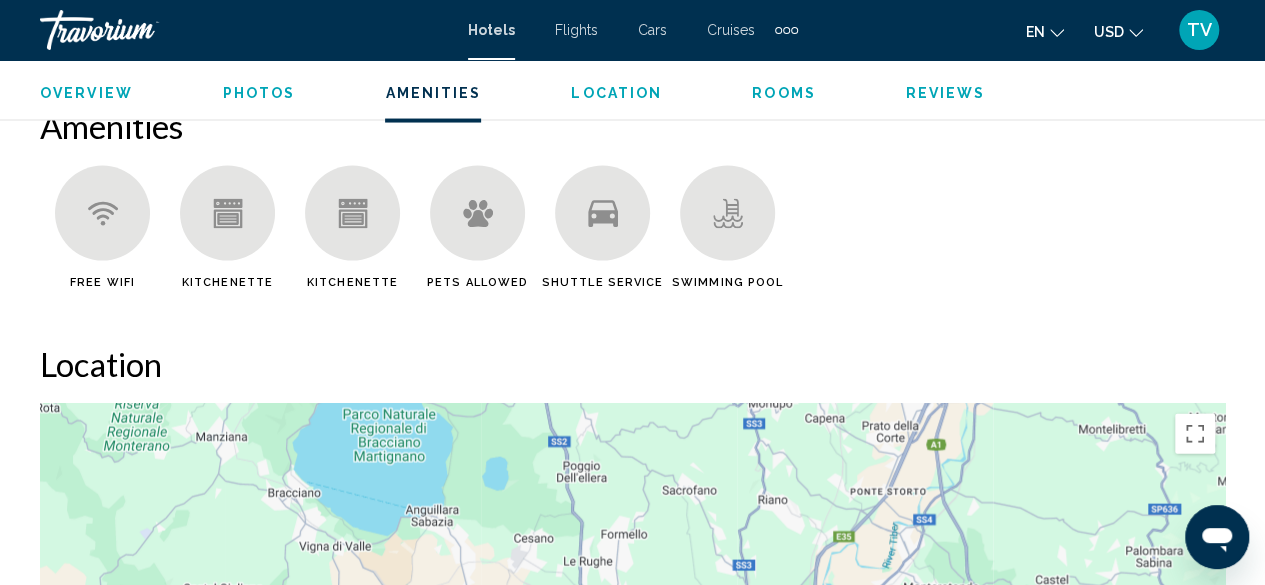 scroll, scrollTop: 1940, scrollLeft: 0, axis: vertical 